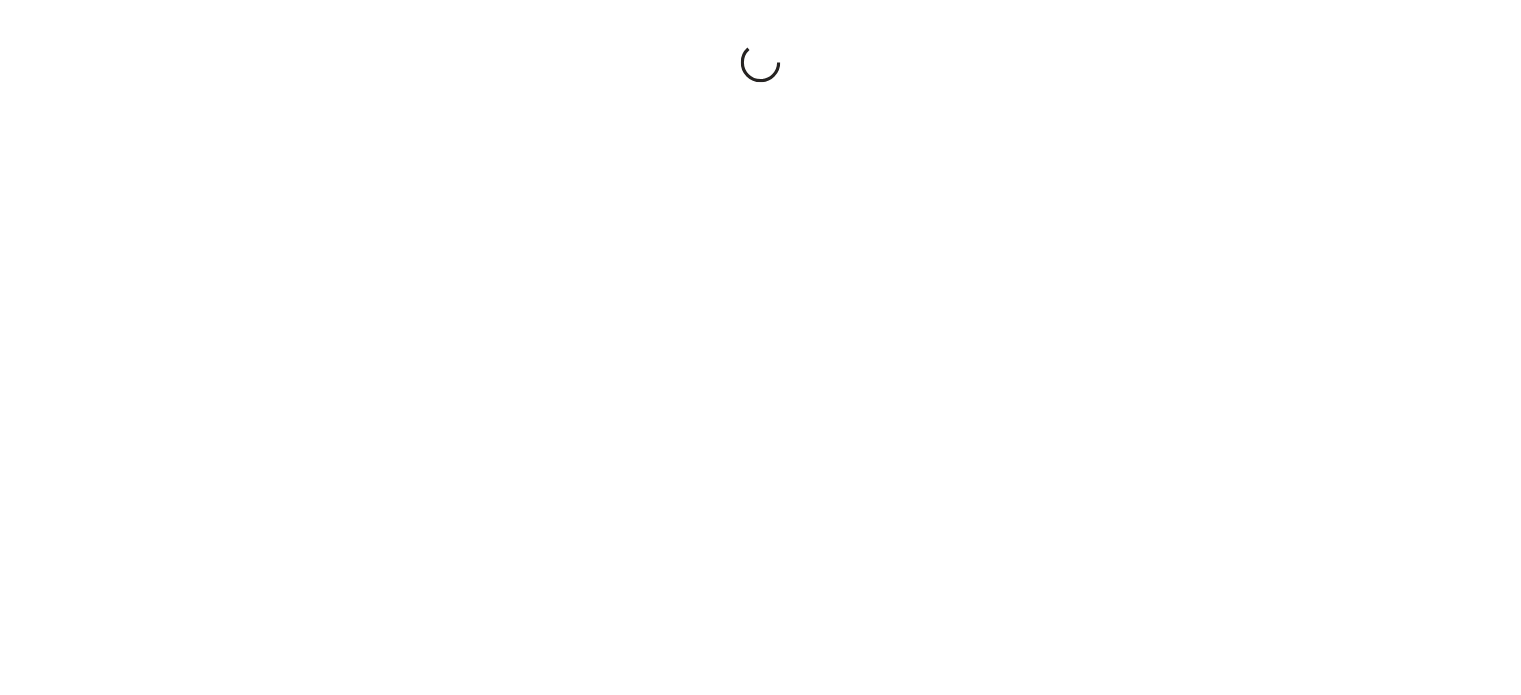 scroll, scrollTop: 0, scrollLeft: 0, axis: both 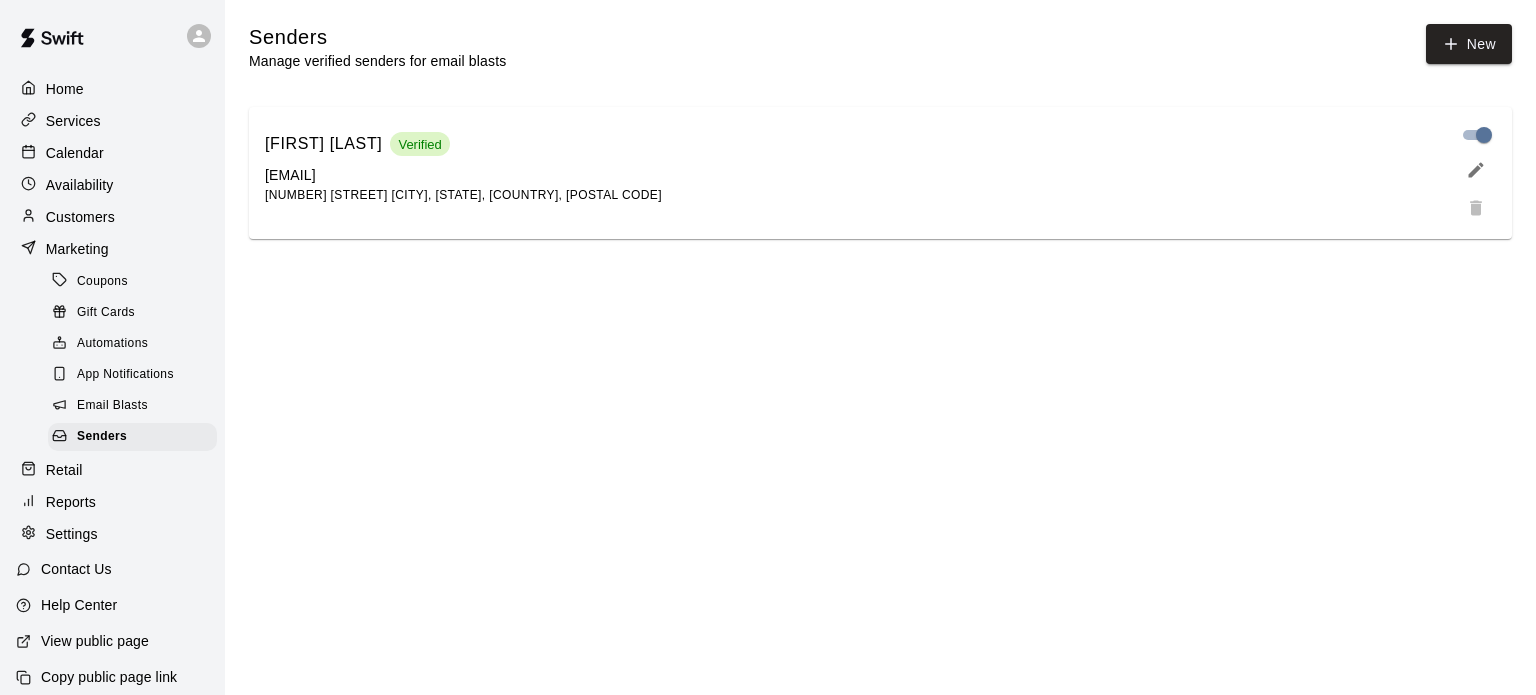 click on "Retail" at bounding box center [64, 470] 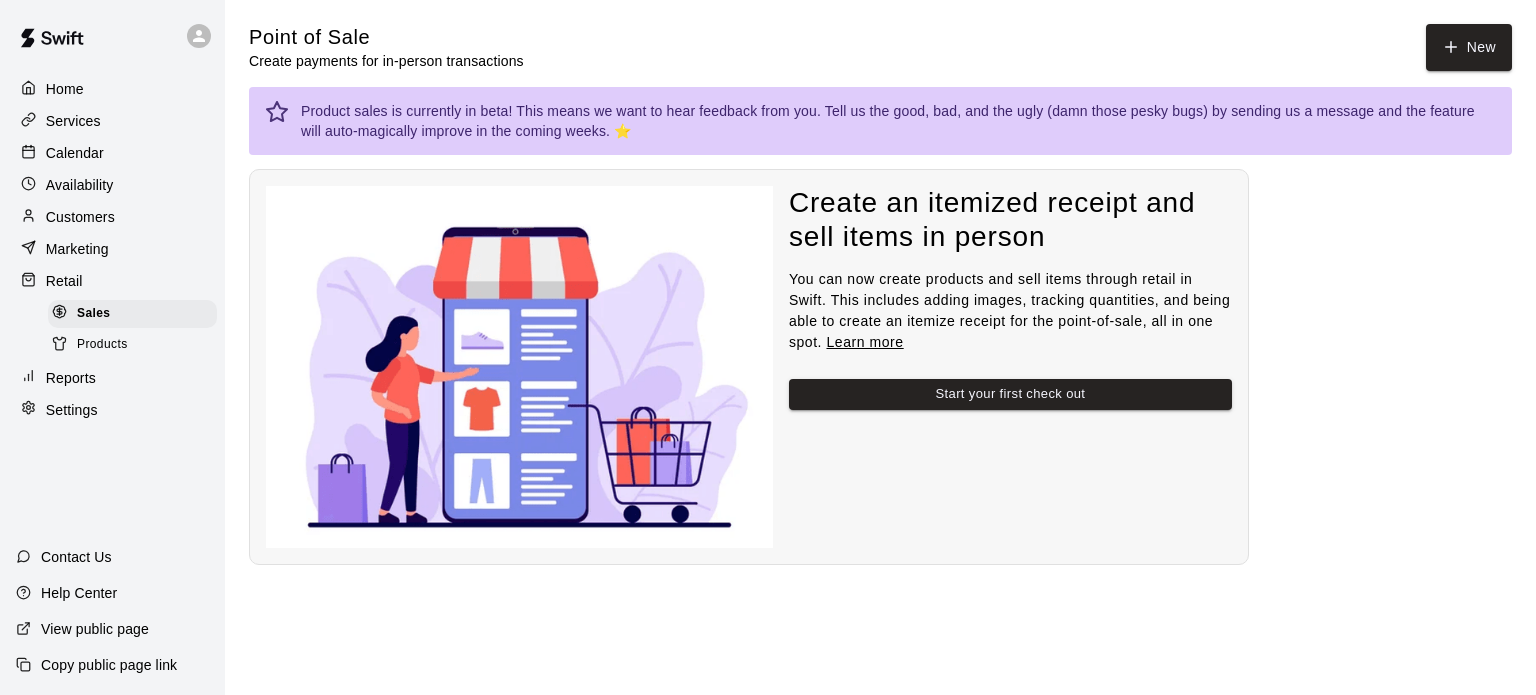 click on "Services" at bounding box center [73, 121] 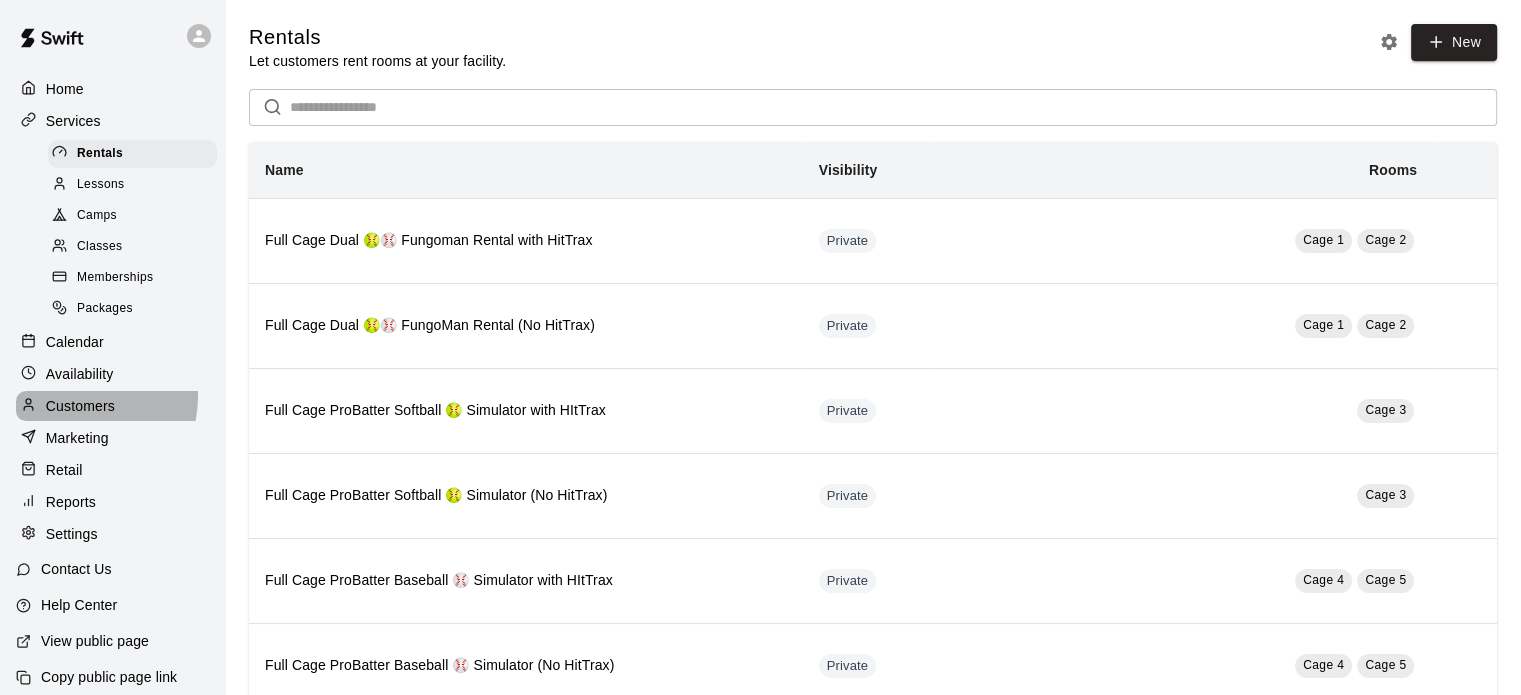 click on "Customers" at bounding box center [80, 406] 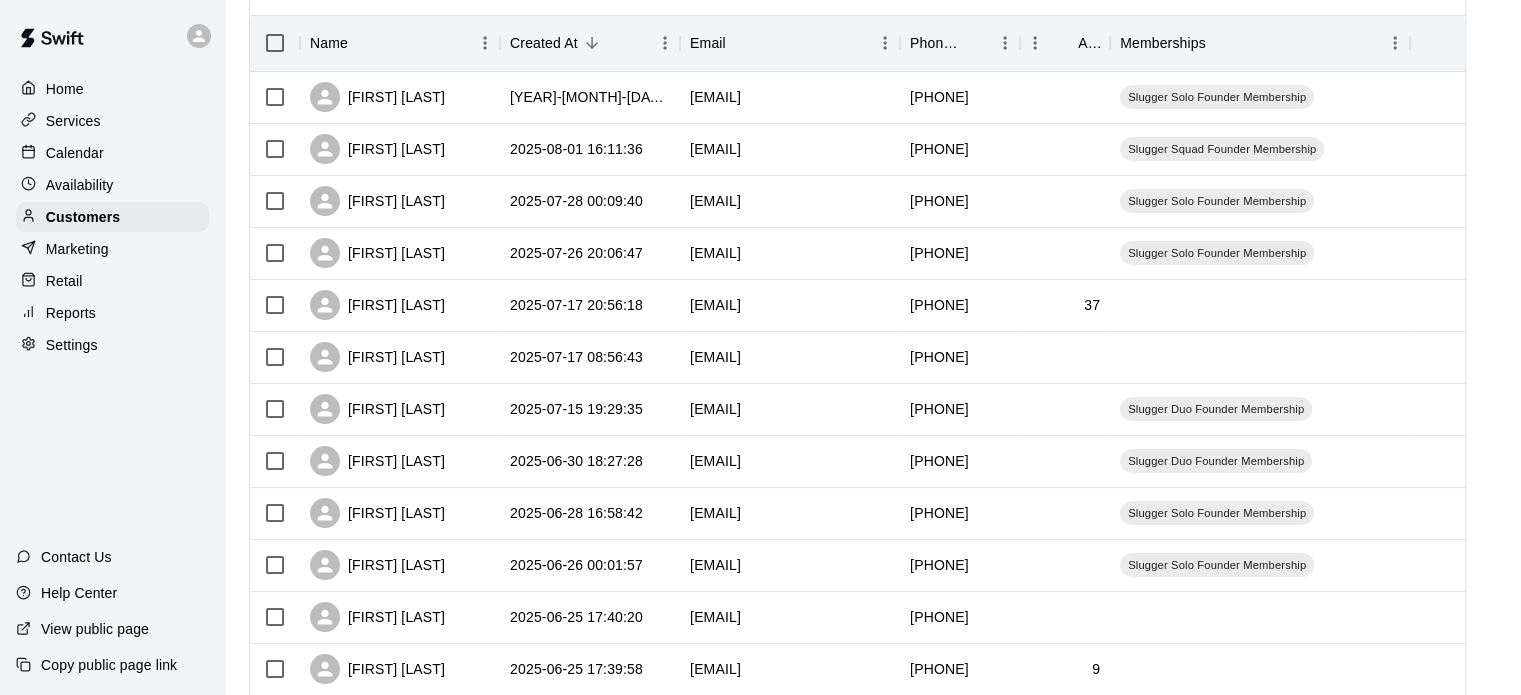 scroll, scrollTop: 256, scrollLeft: 0, axis: vertical 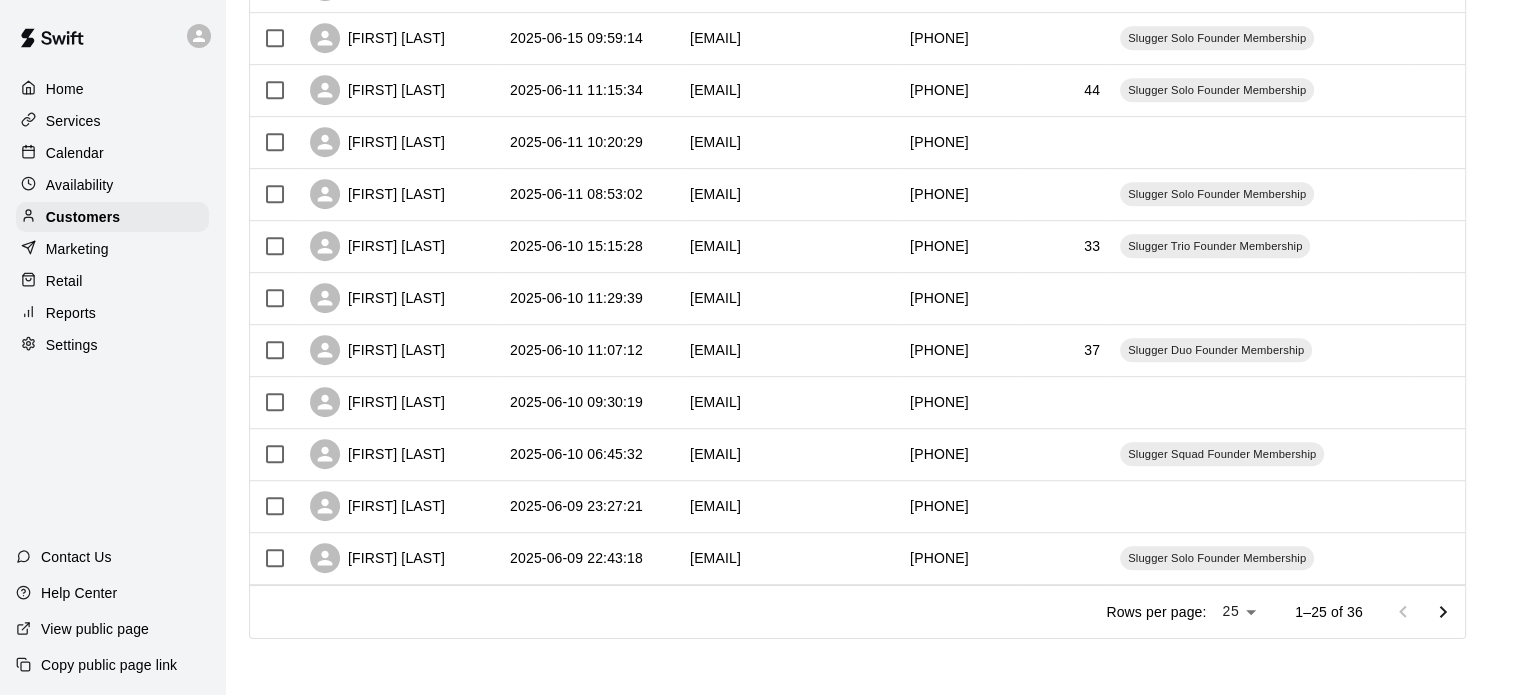 click on "Customers Customers includes anyone that has made a booking at your facility in the past.   New ​ ​ Columns 0 Filters Name Created At Email Phone Number Age Memberships [FIRST] [LAST] 2025-08-04 17:11:04 [EMAIL] [PHONE] Slugger Solo Founder Membership [FIRST] [LAST] 2025-08-01 16:11:36 [EMAIL] [PHONE] Slugger Squad Founder Membership [FIRST] [LAST]  2025-07-28 00:09:40 [EMAIL] [PHONE] Slugger Solo Founder Membership [FIRST] [LAST] 2025-07-26 20:06:47 [EMAIL] [PHONE] Slugger Solo Founder Membership [FIRST] [LAST] 2025-07-17 20:56:18 [EMAIL] [PHONE] 37 [FIRST]  [LAST] 2025-07-17 08:56:43 [EMAIL] [PHONE] [FIRST] [LAST] 2025-07-15 19:29:35 [EMAIL] [PHONE] Slugger Duo Founder Membership [FIRST] [LAST] 2025-06-30 18:27:28 [EMAIL] 9" at bounding box center [760, -168] 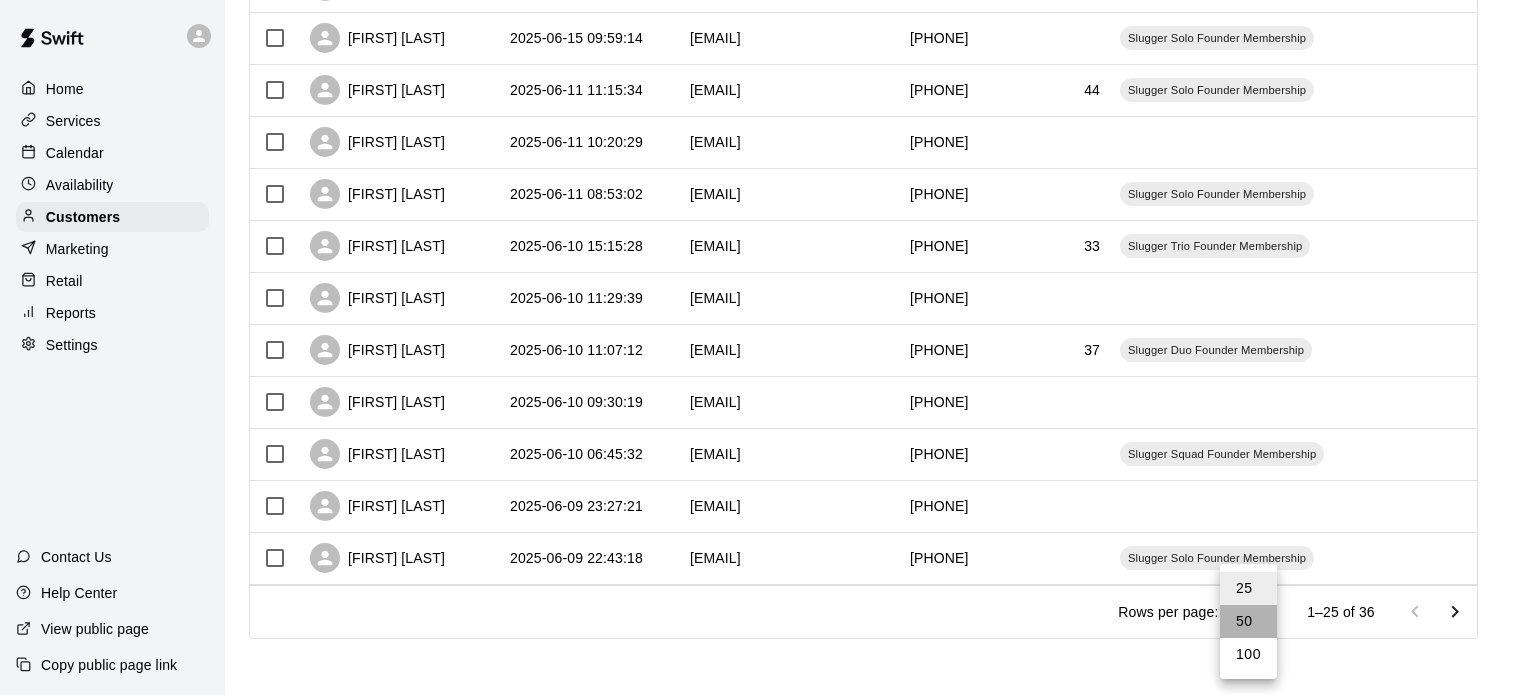 click on "50" at bounding box center (1248, 621) 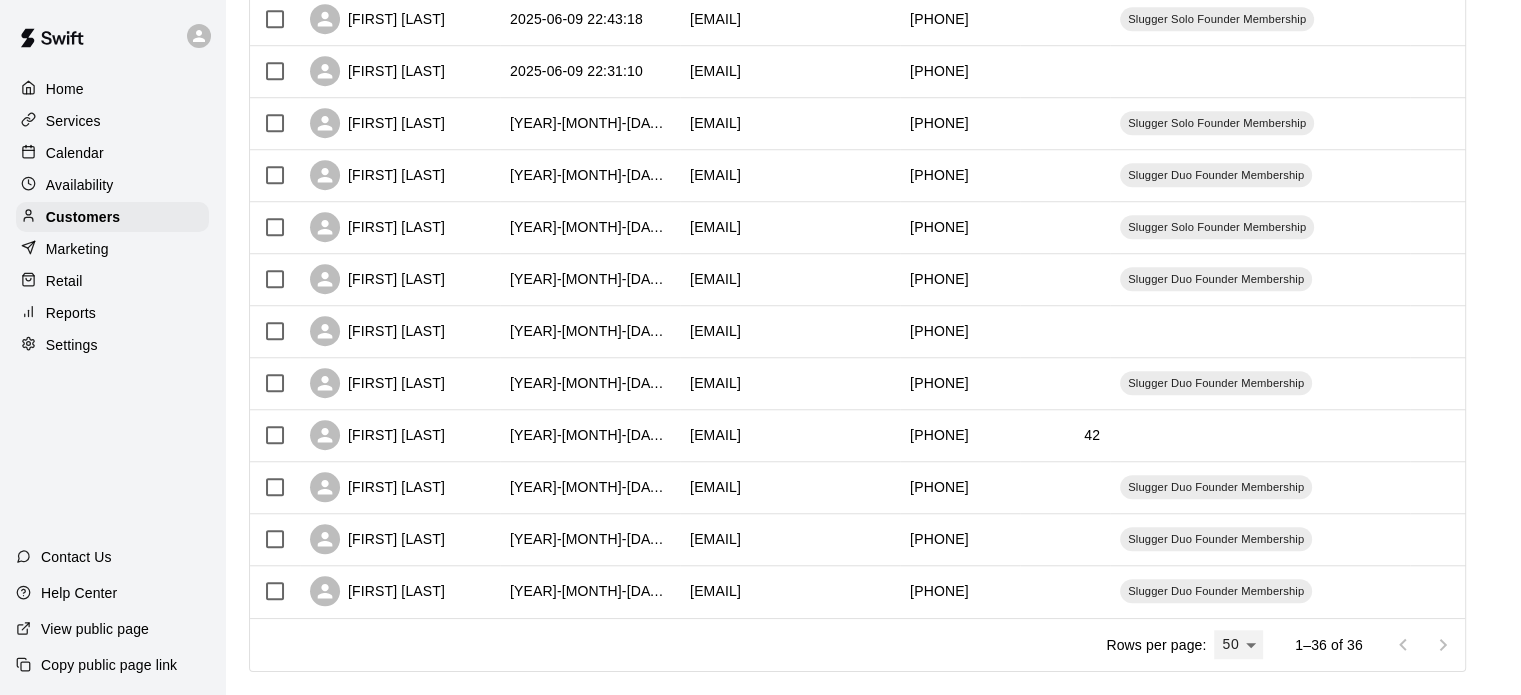 scroll, scrollTop: 1604, scrollLeft: 0, axis: vertical 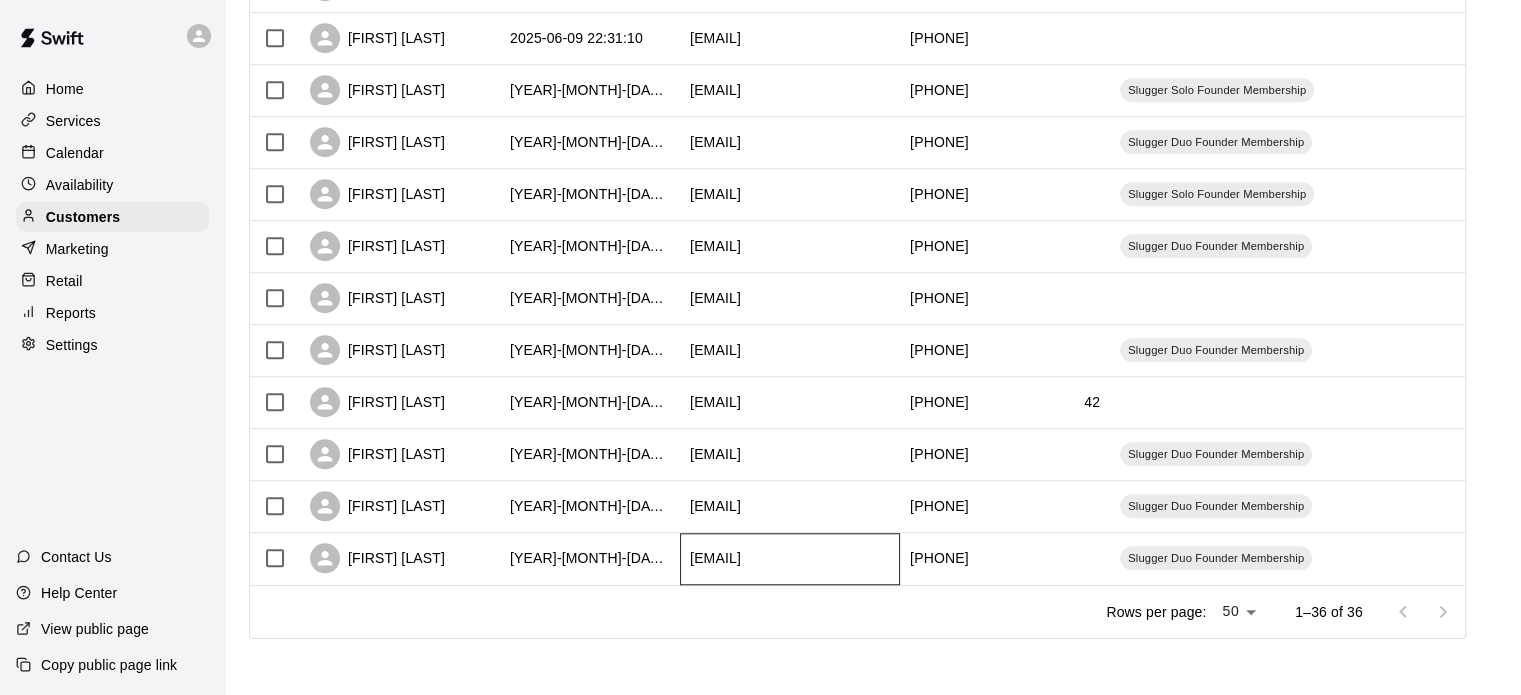 click on "[EMAIL]" at bounding box center (715, 558) 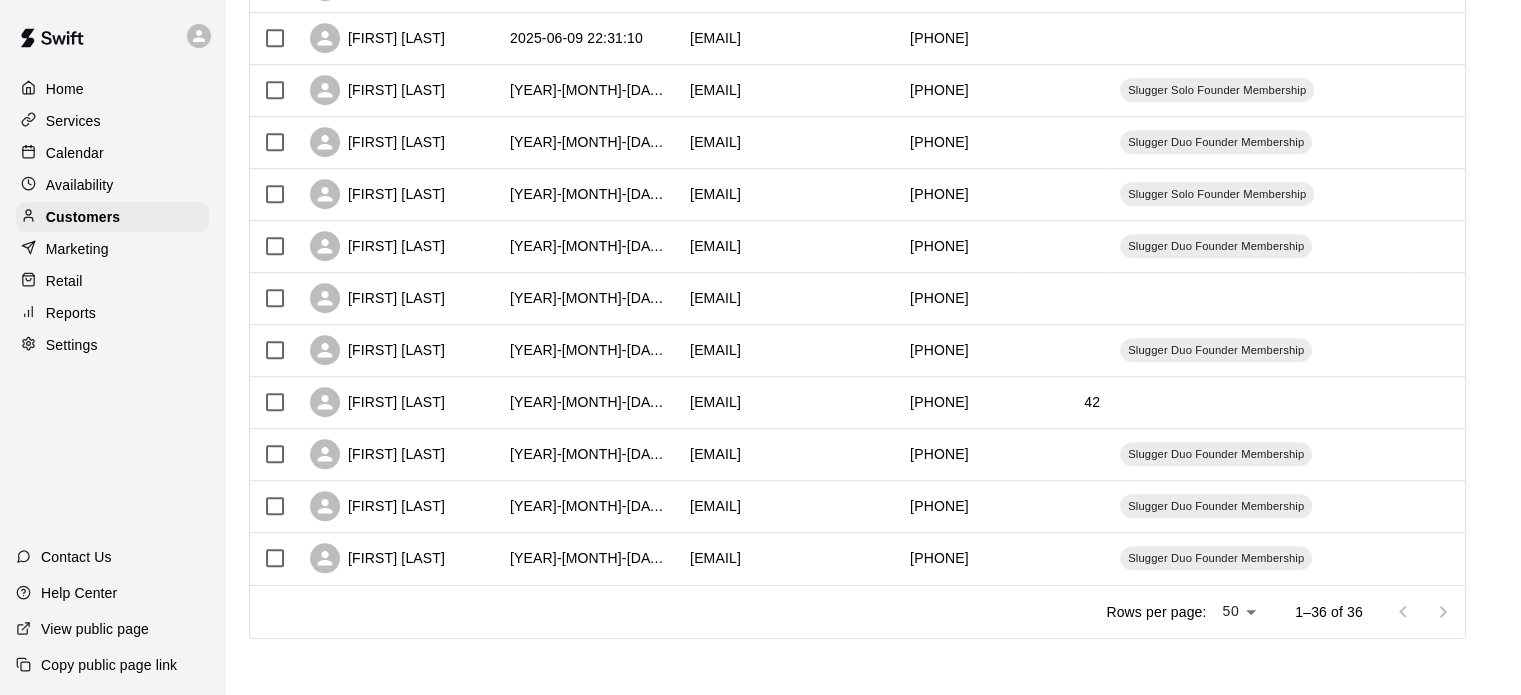 scroll, scrollTop: 0, scrollLeft: 0, axis: both 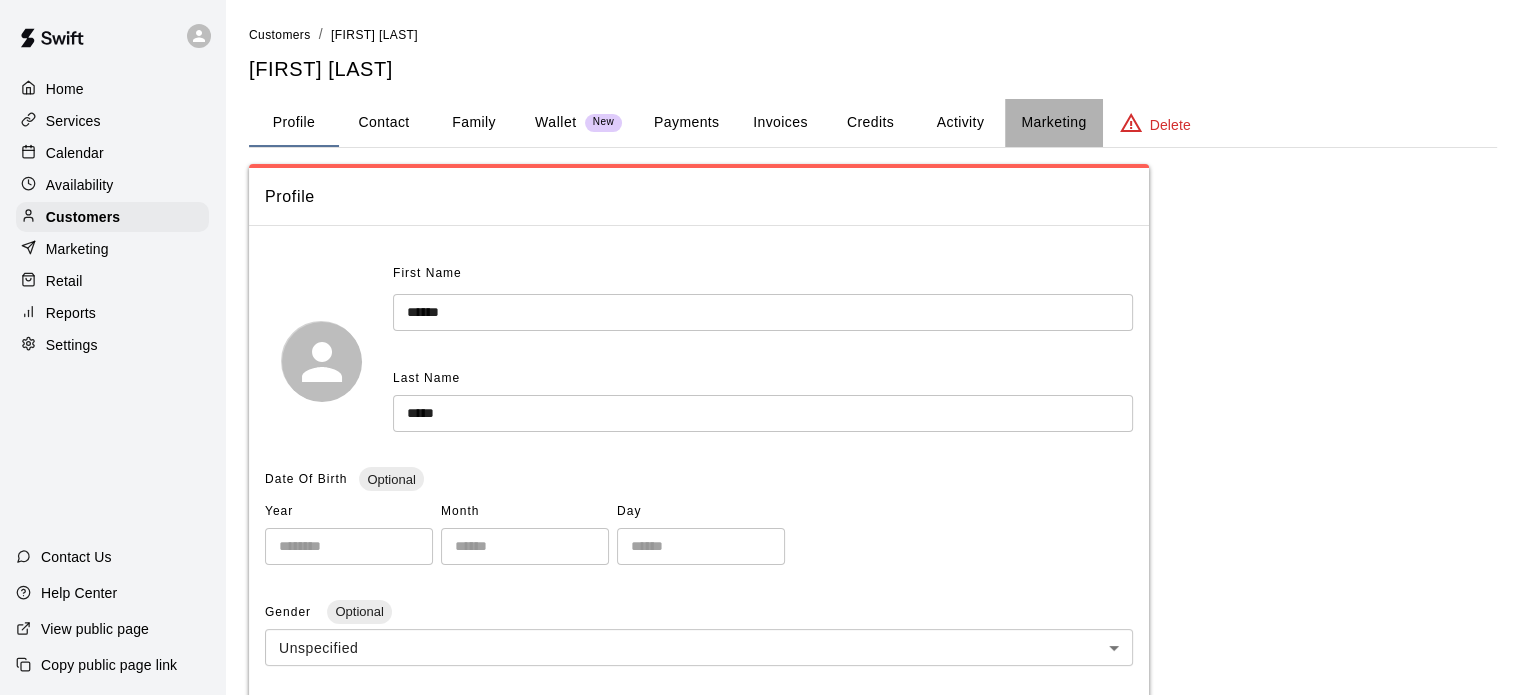 click on "Marketing" at bounding box center [1053, 123] 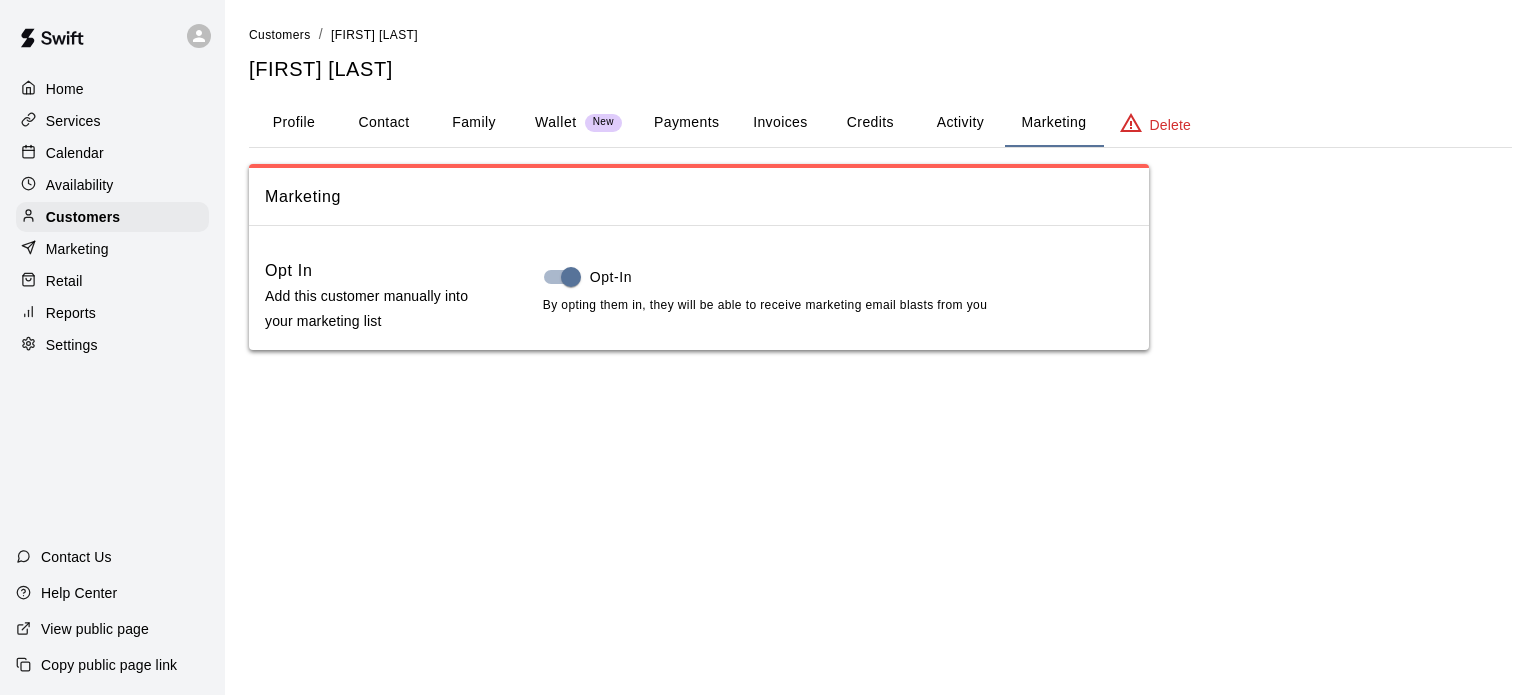 click on "Activity" at bounding box center (960, 123) 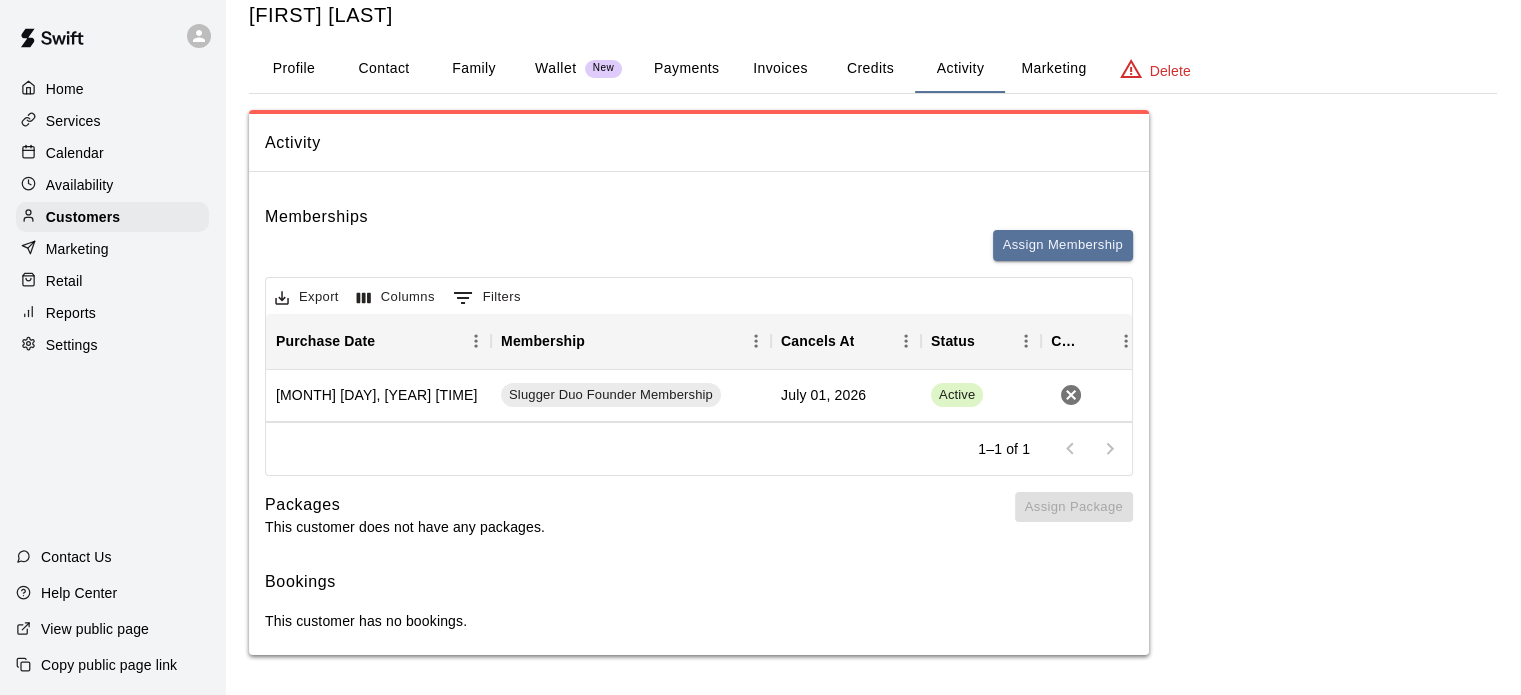 scroll, scrollTop: 58, scrollLeft: 0, axis: vertical 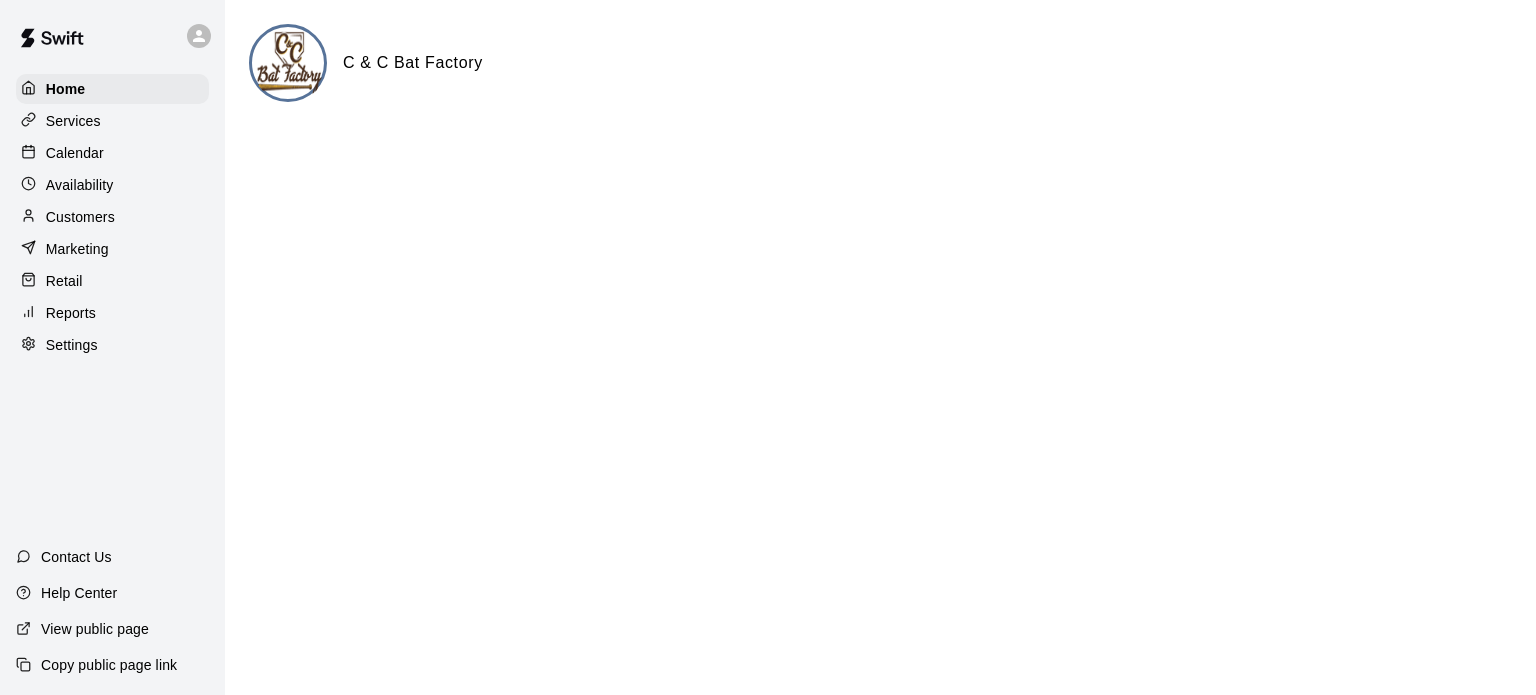 click on "Reports" at bounding box center (71, 313) 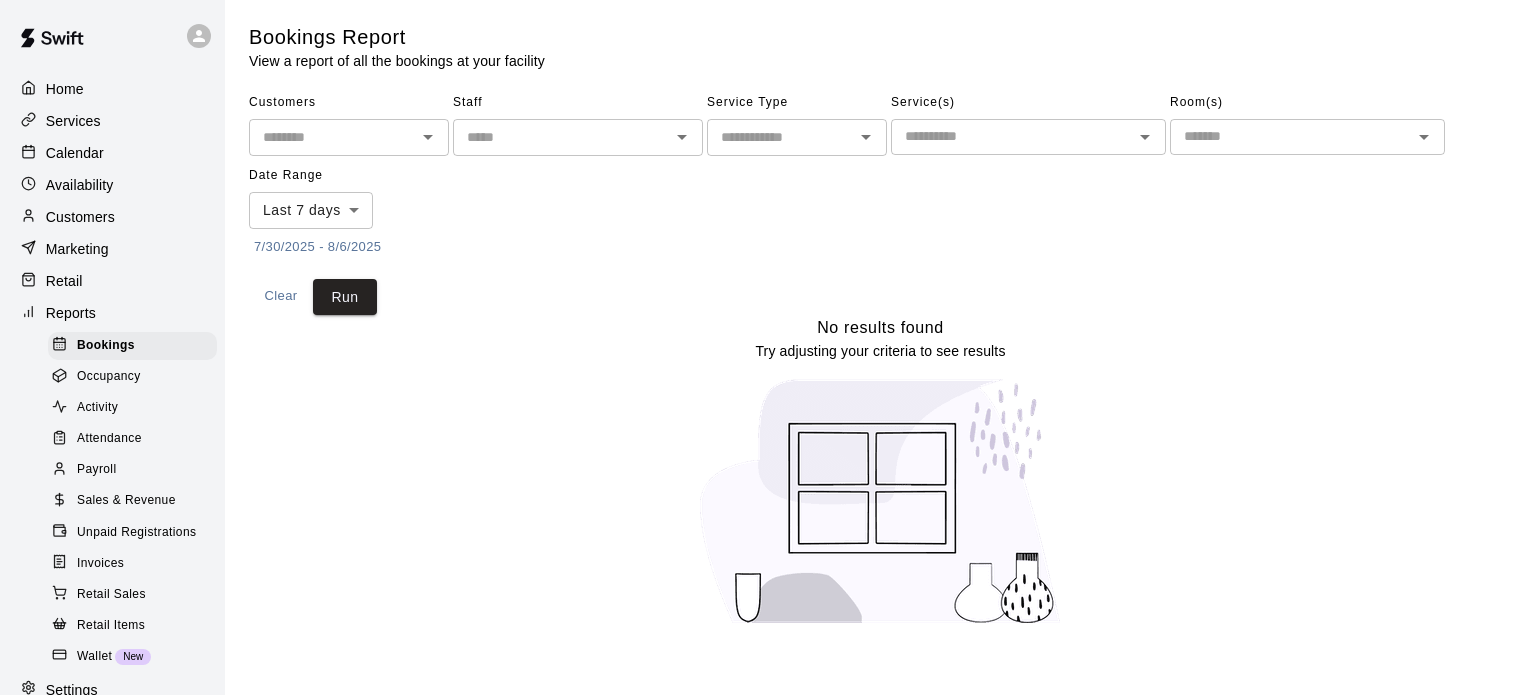 click on "Sales & Revenue" at bounding box center [126, 501] 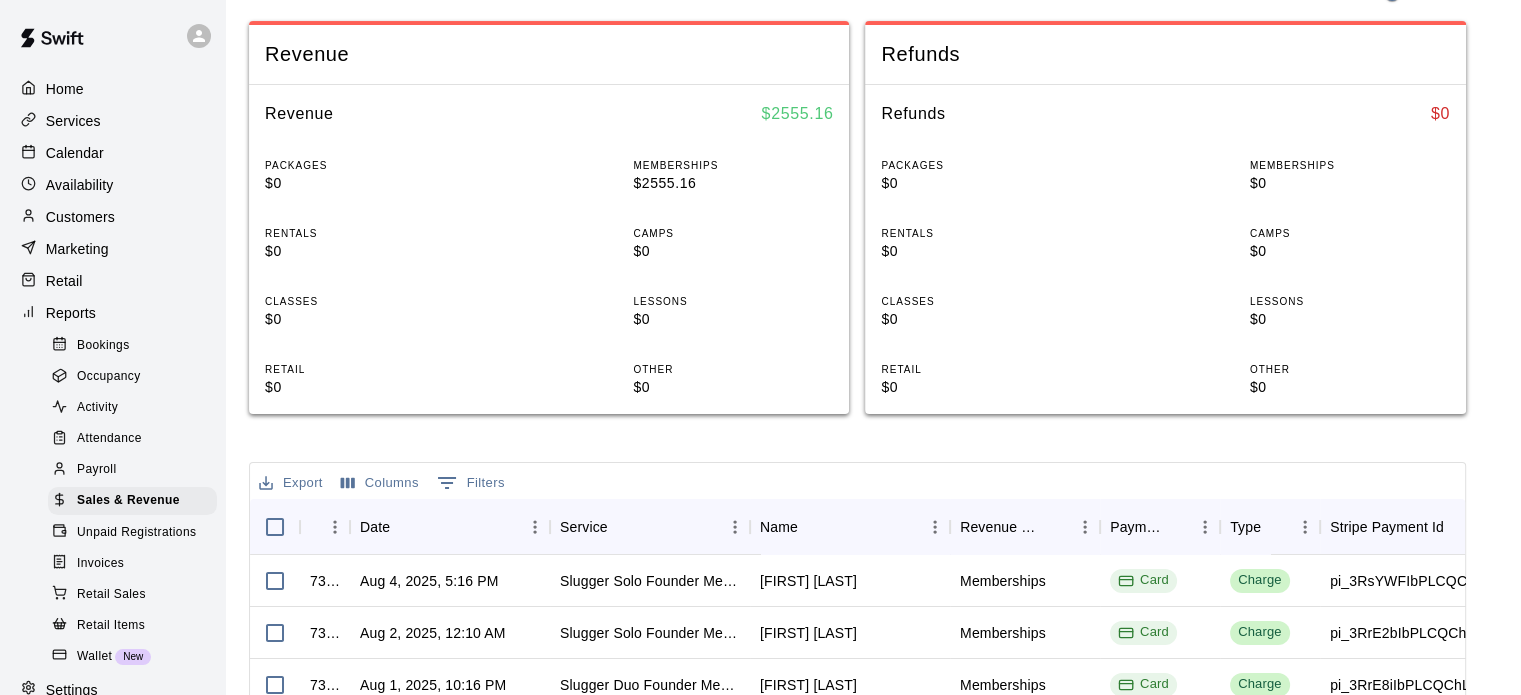 scroll, scrollTop: 125, scrollLeft: 0, axis: vertical 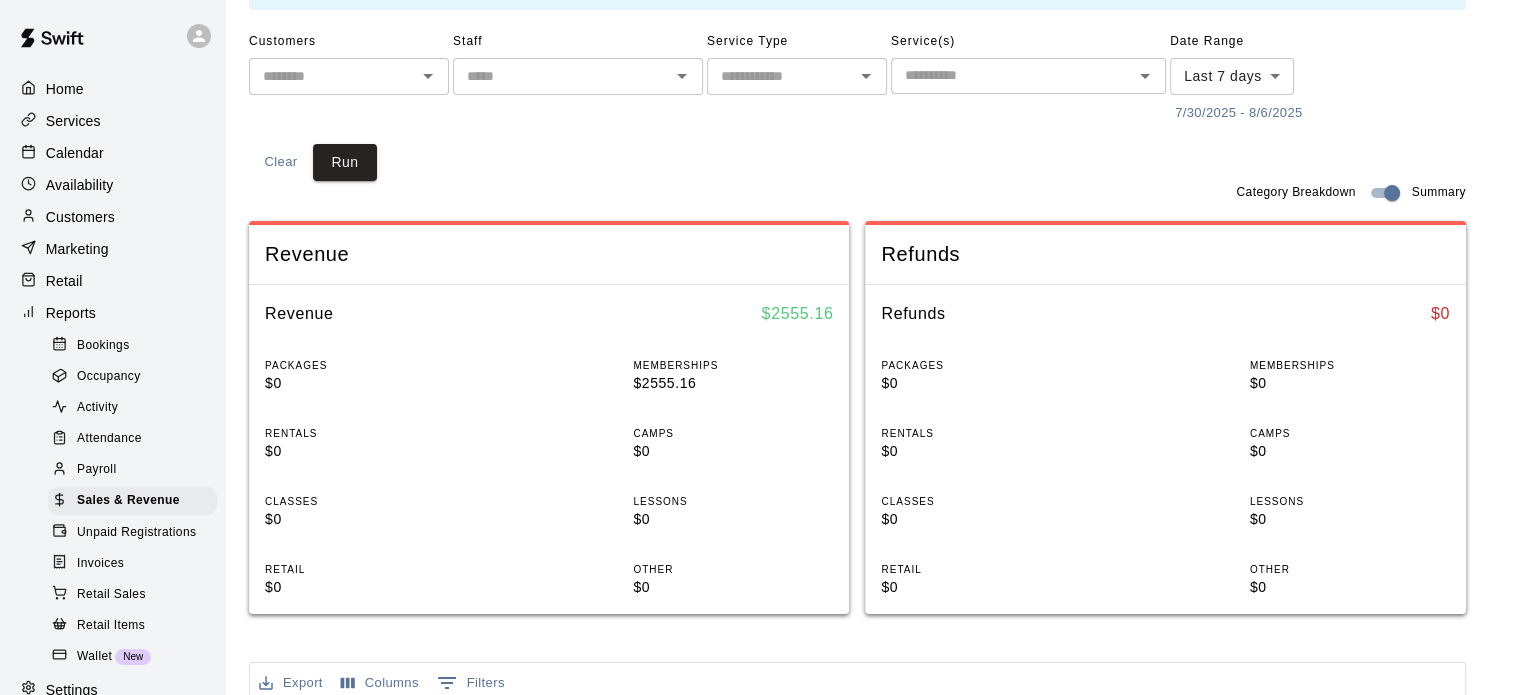 click 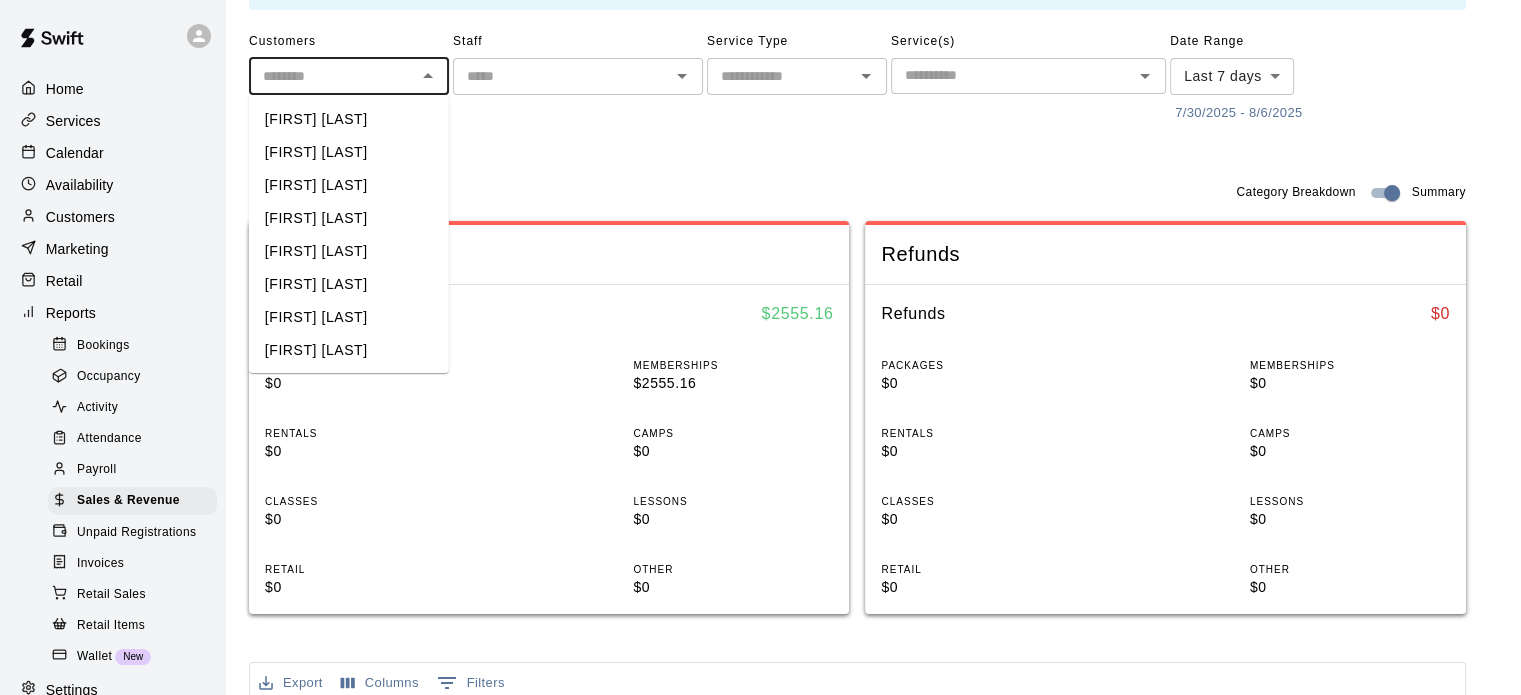 click on "[FIRST] [LAST]" at bounding box center [349, 119] 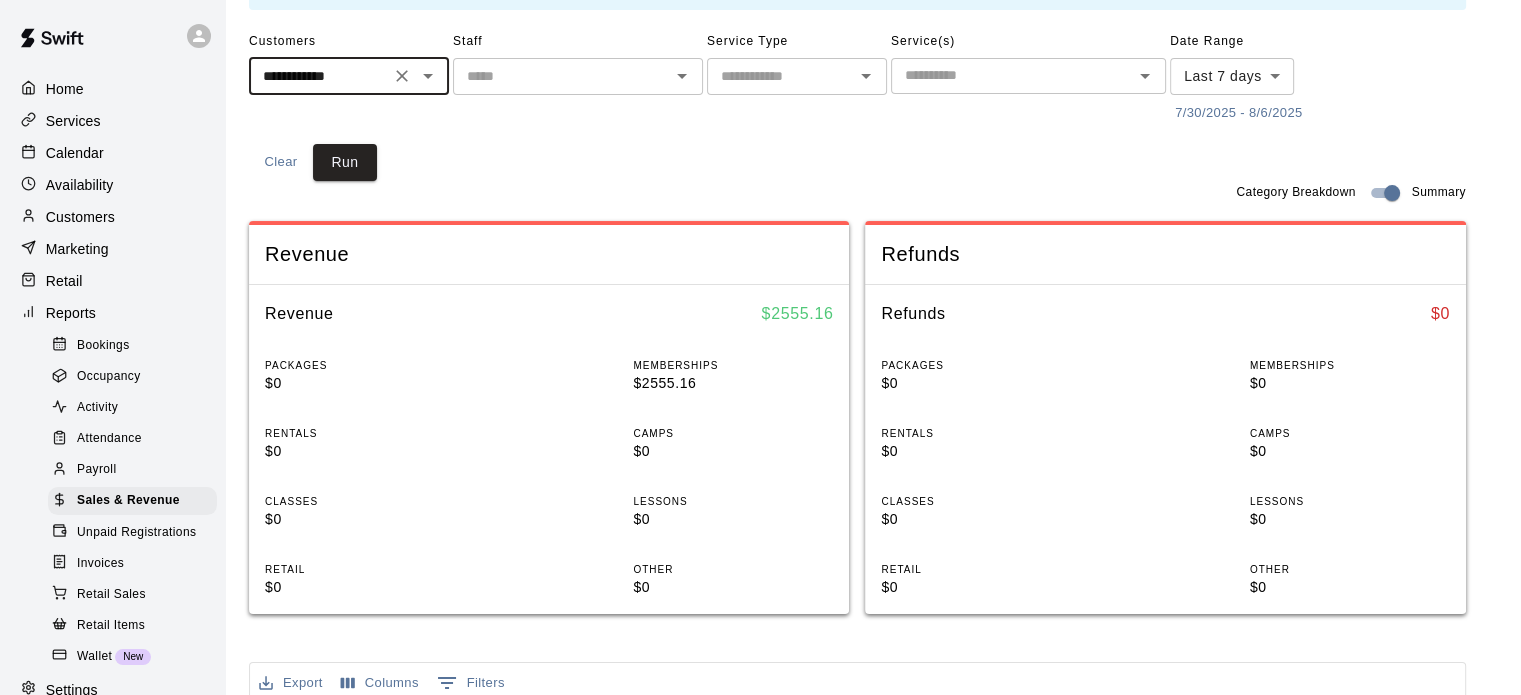 click on "Run" at bounding box center [345, 162] 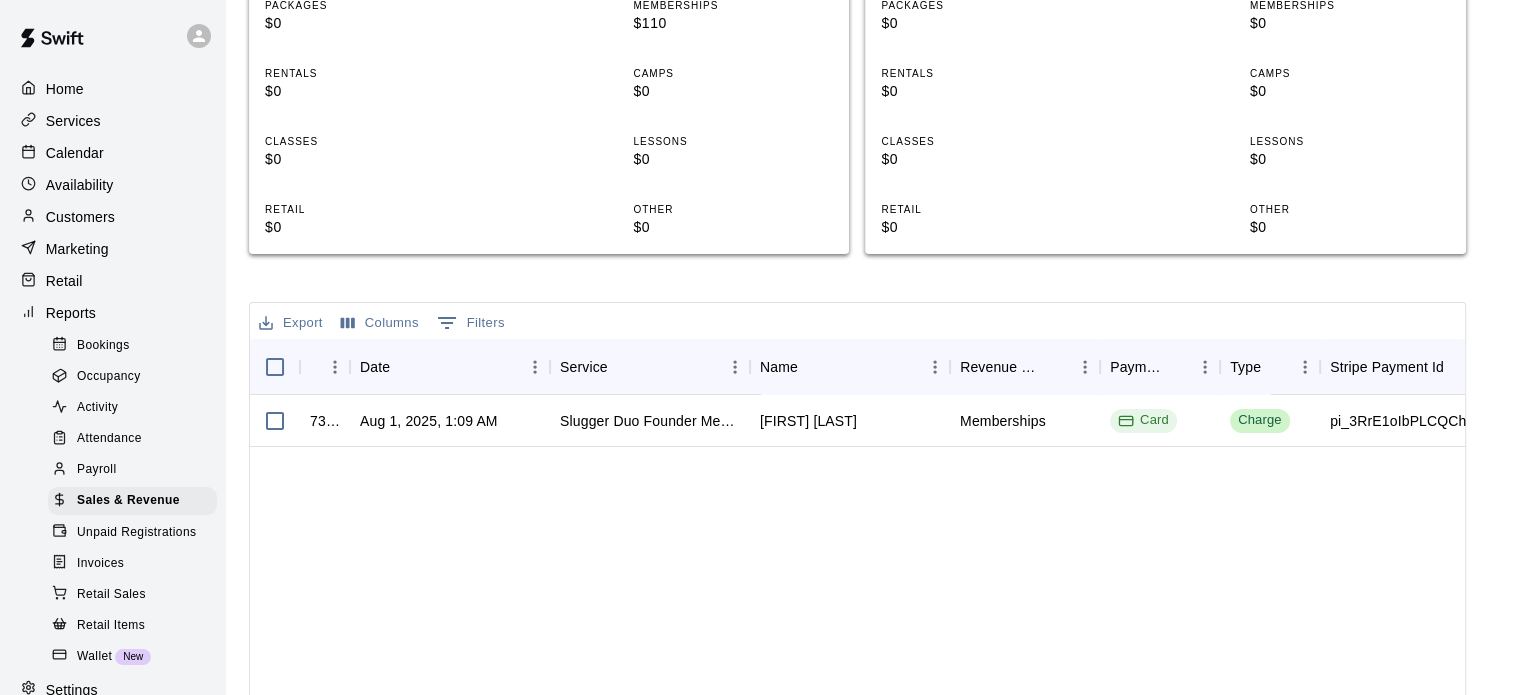 scroll, scrollTop: 508, scrollLeft: 0, axis: vertical 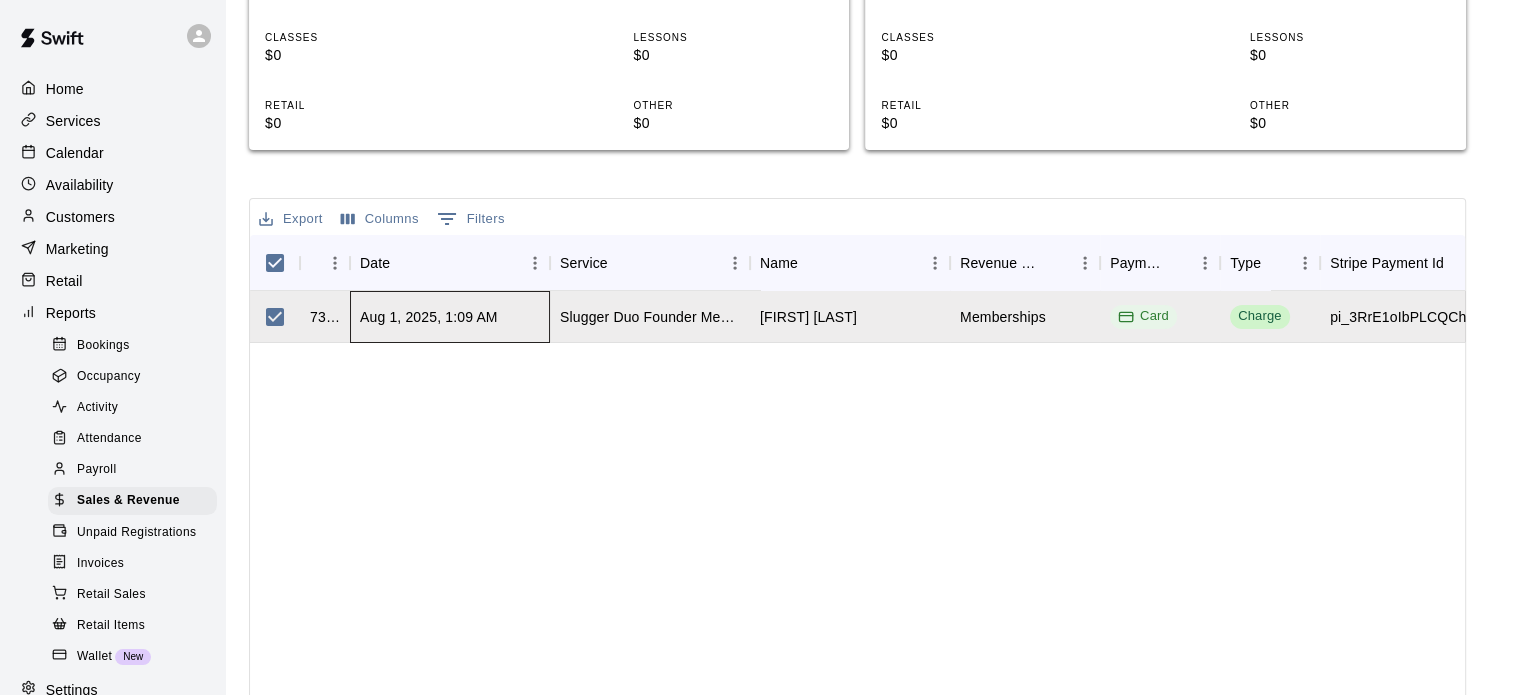 click on "Aug 1, 2025, 1:09 AM" at bounding box center [429, 317] 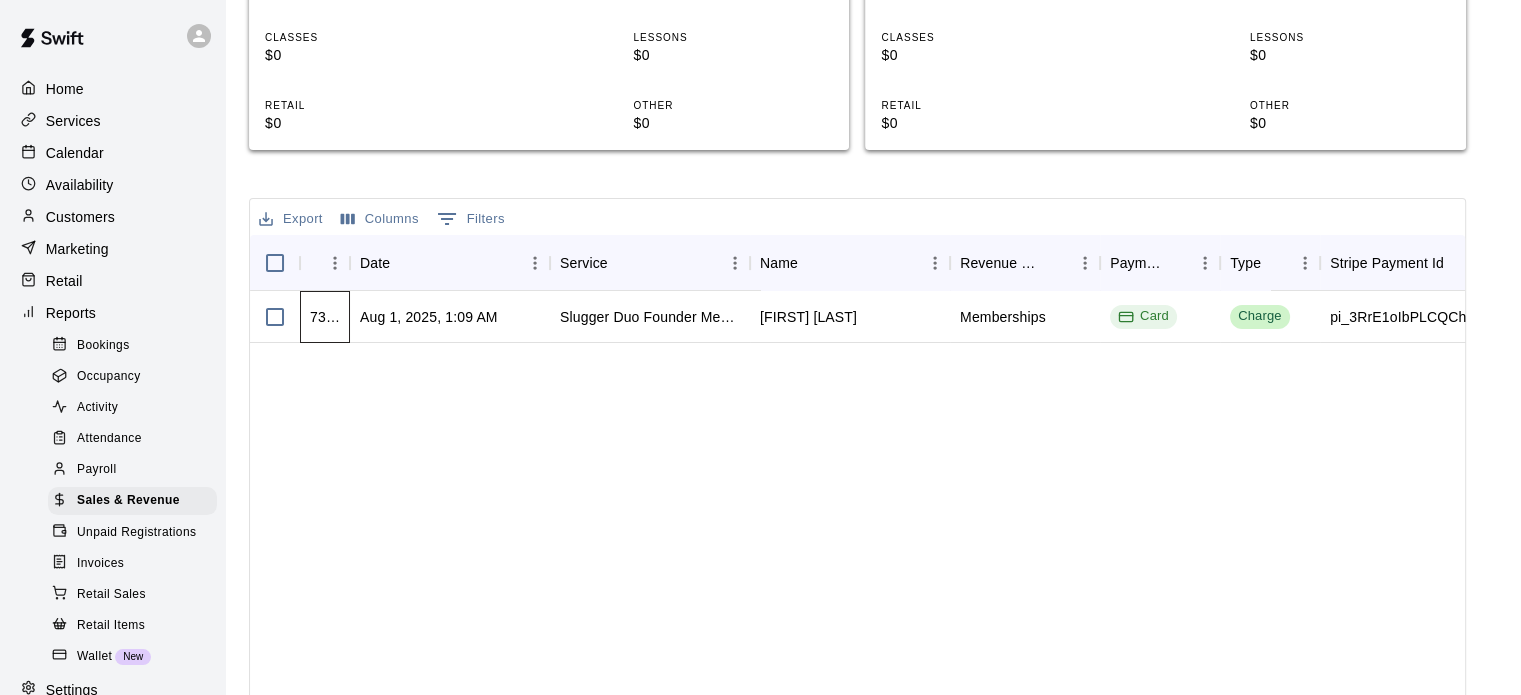 click on "730278" at bounding box center [325, 317] 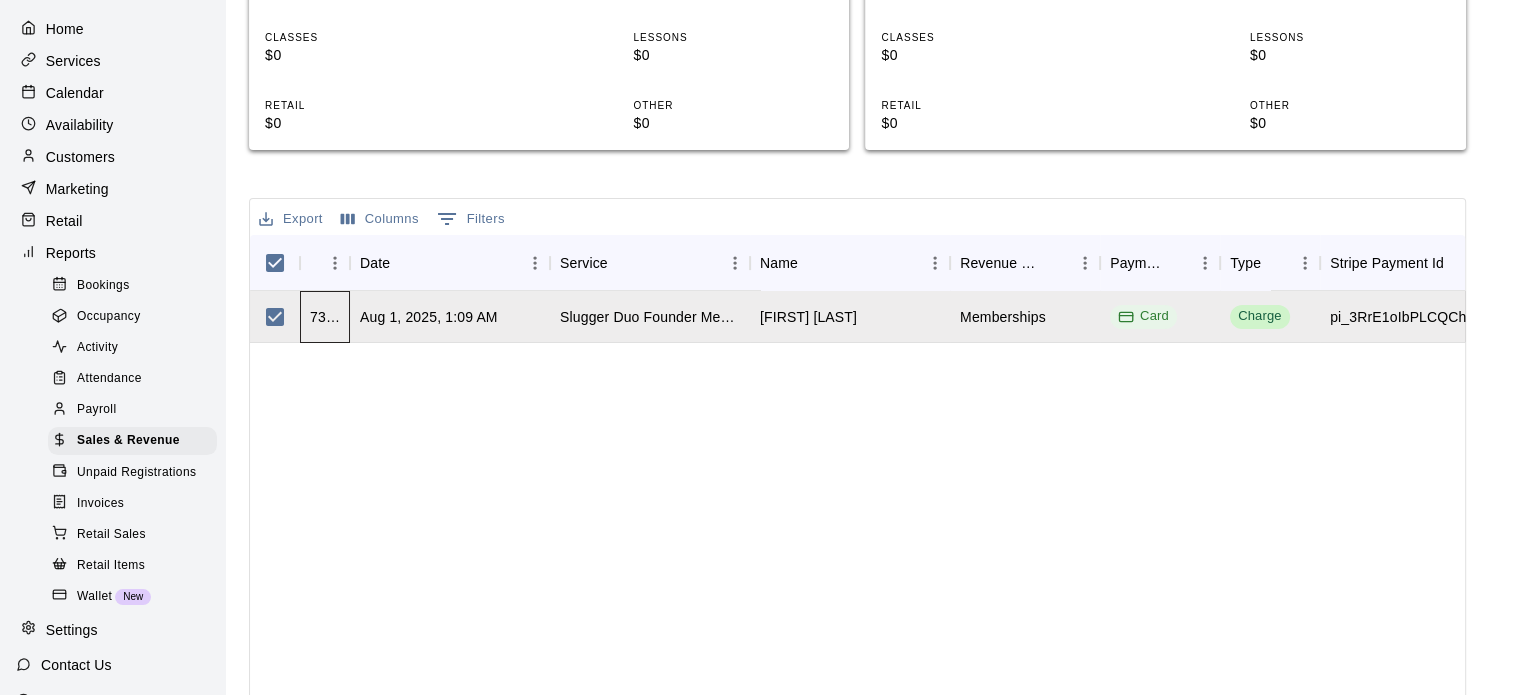 scroll, scrollTop: 127, scrollLeft: 0, axis: vertical 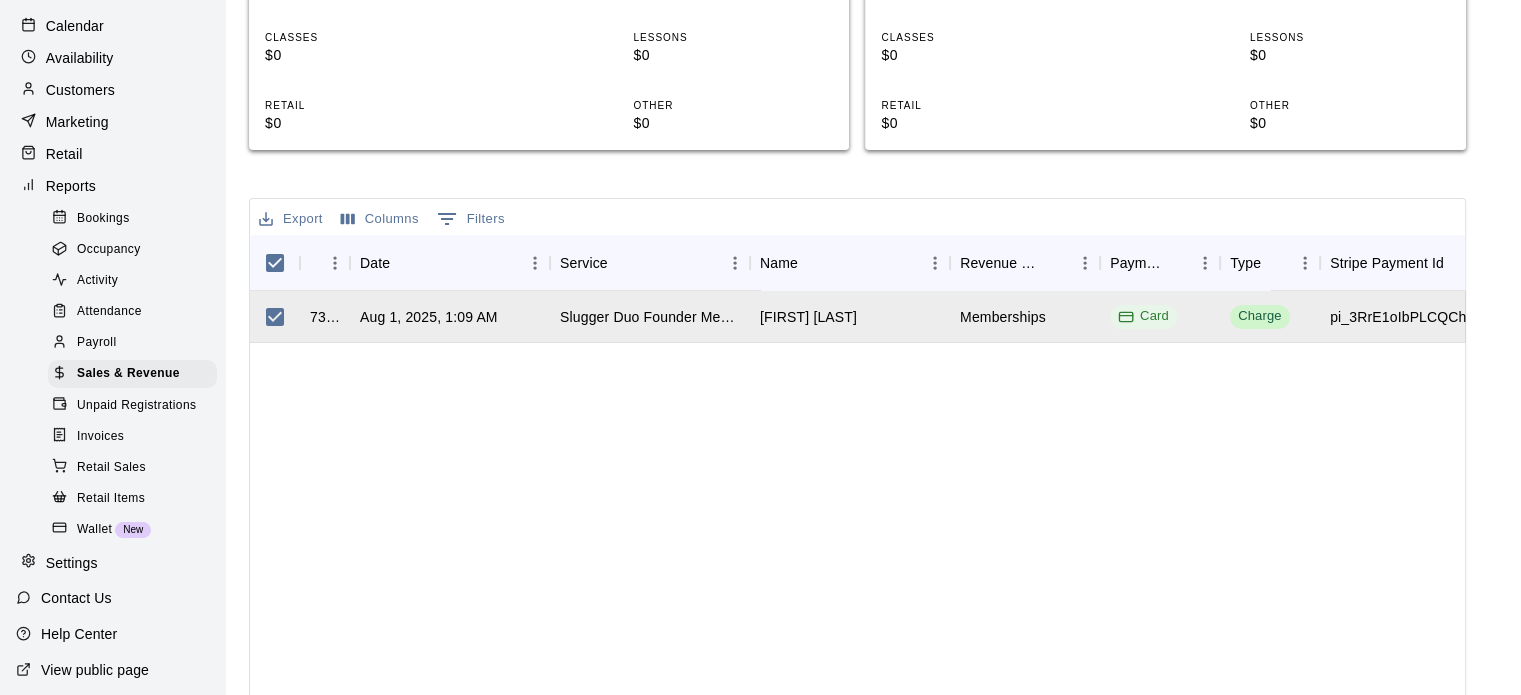 click on "Activity" at bounding box center [97, 281] 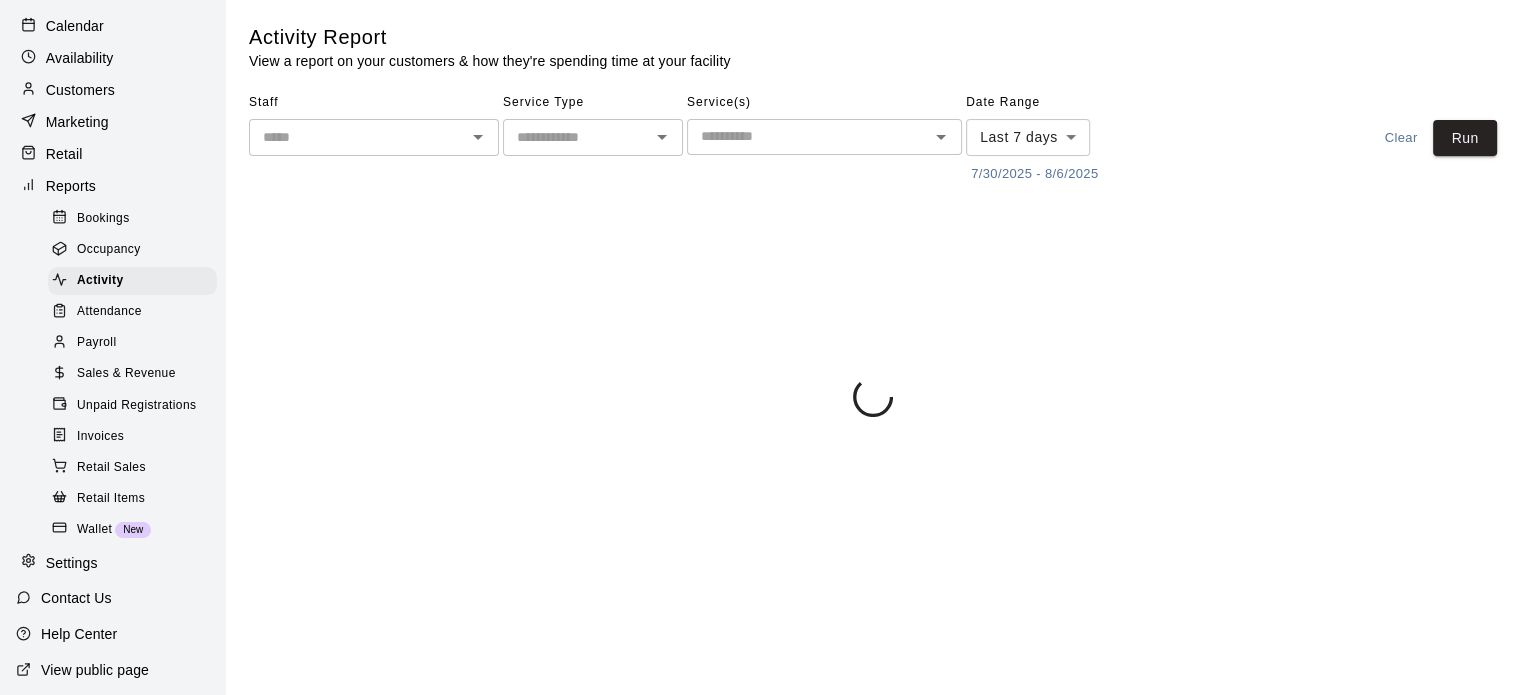 scroll, scrollTop: 0, scrollLeft: 0, axis: both 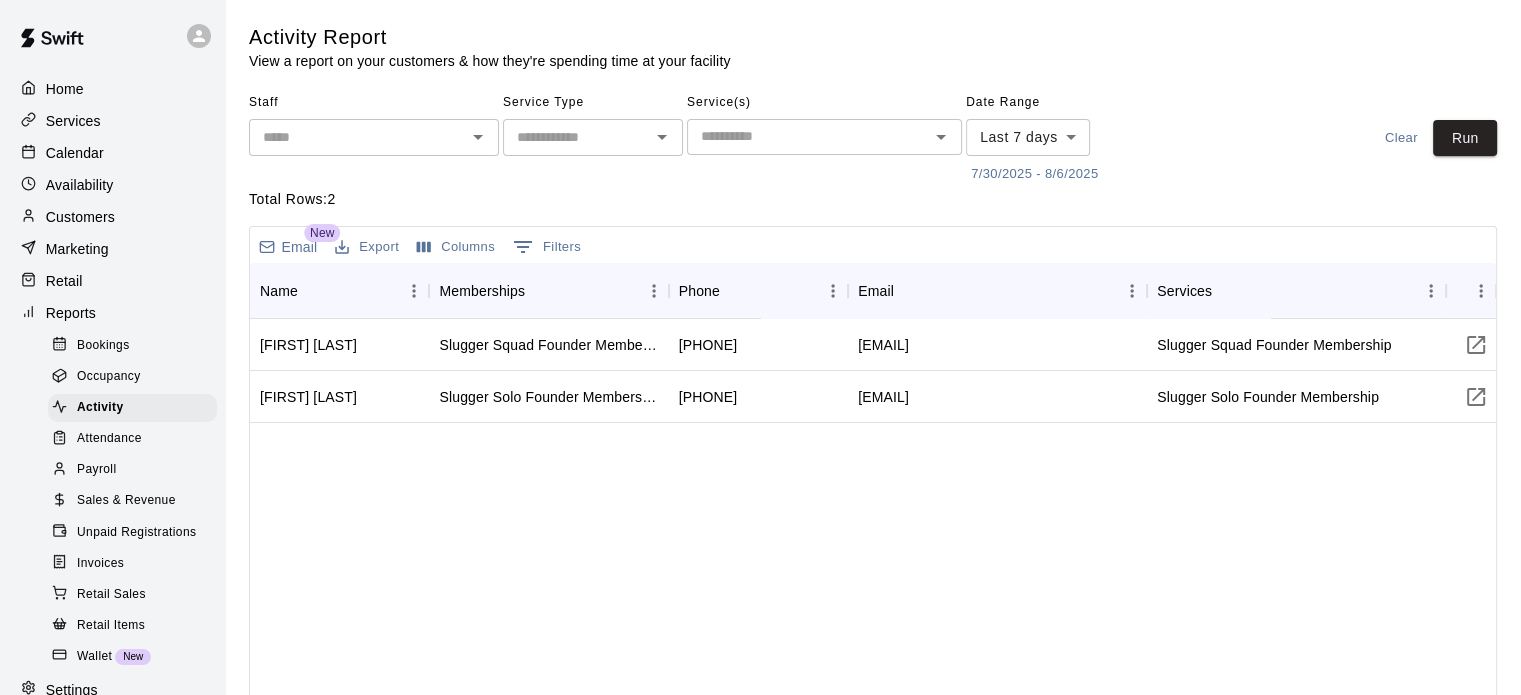click on "Customers" at bounding box center (80, 217) 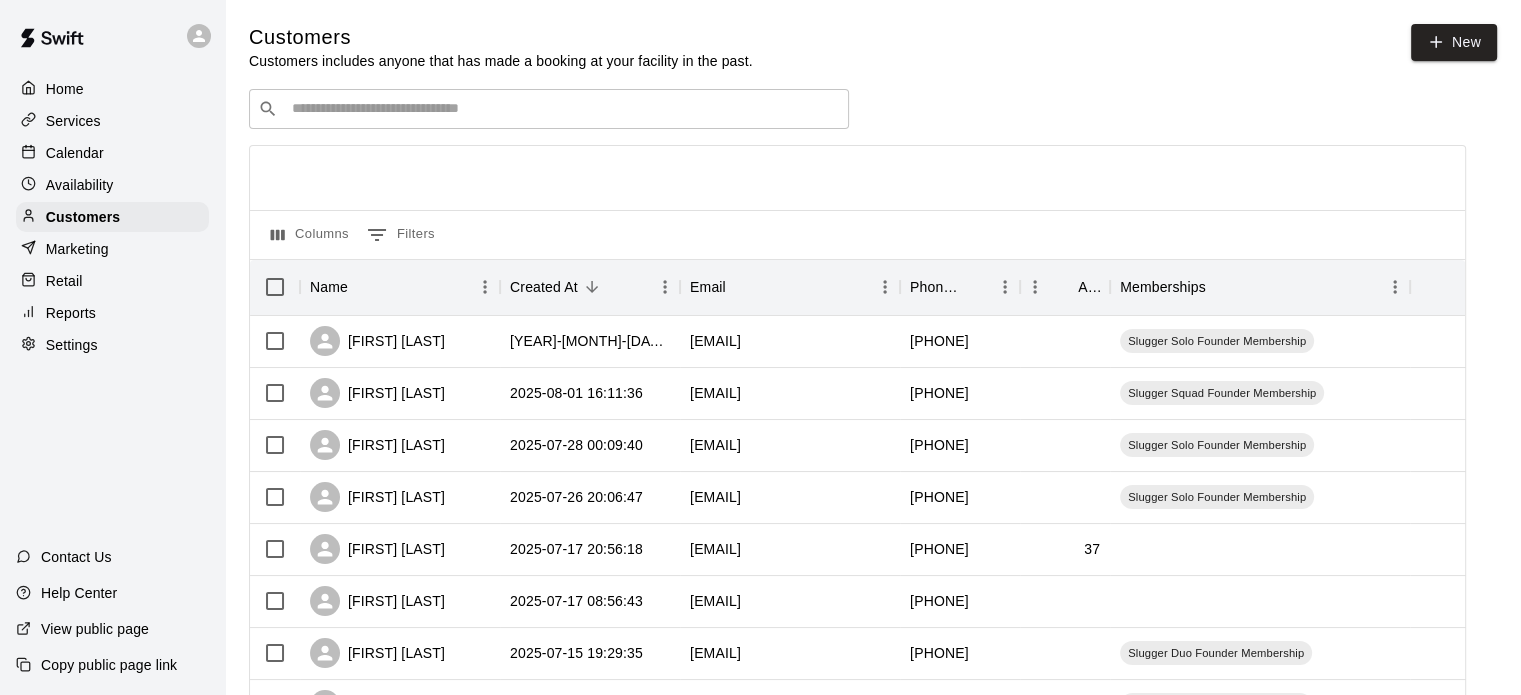click on "​ ​" at bounding box center (549, 109) 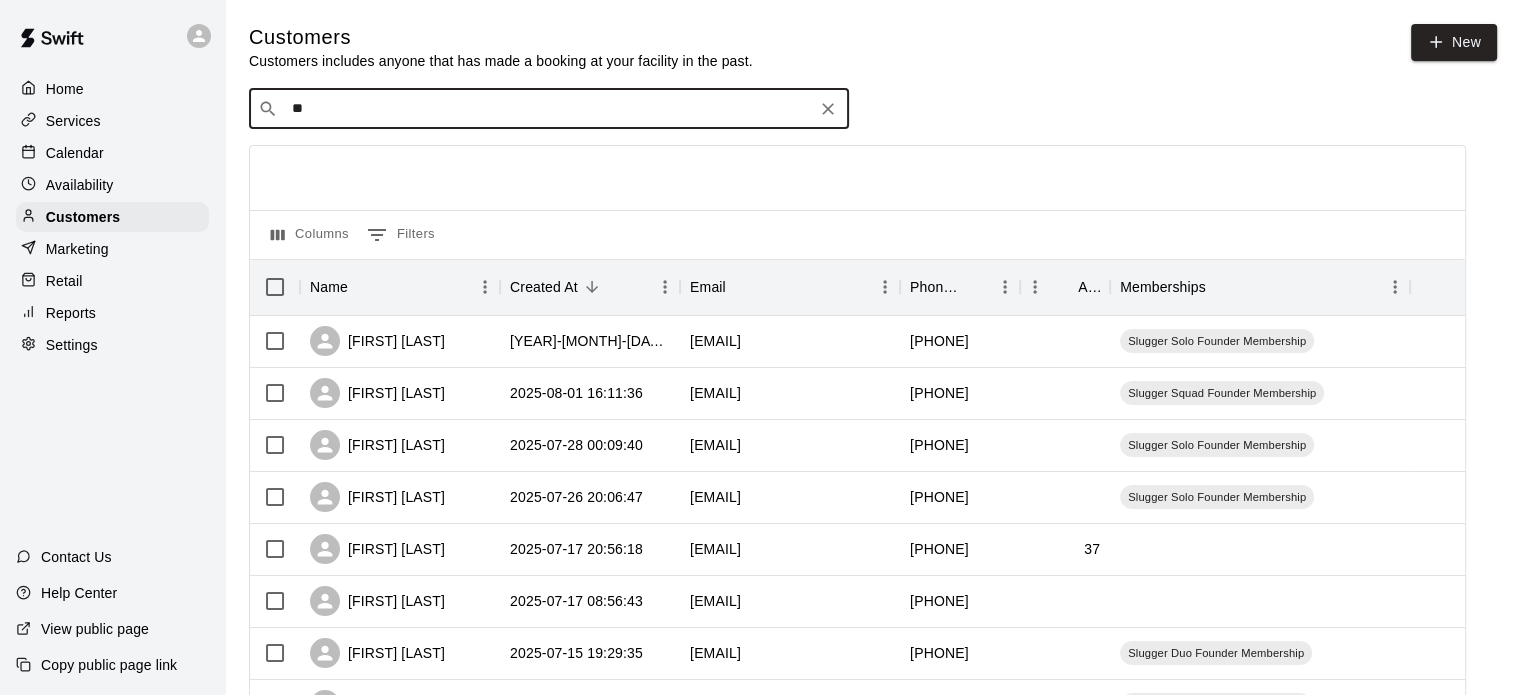type on "***" 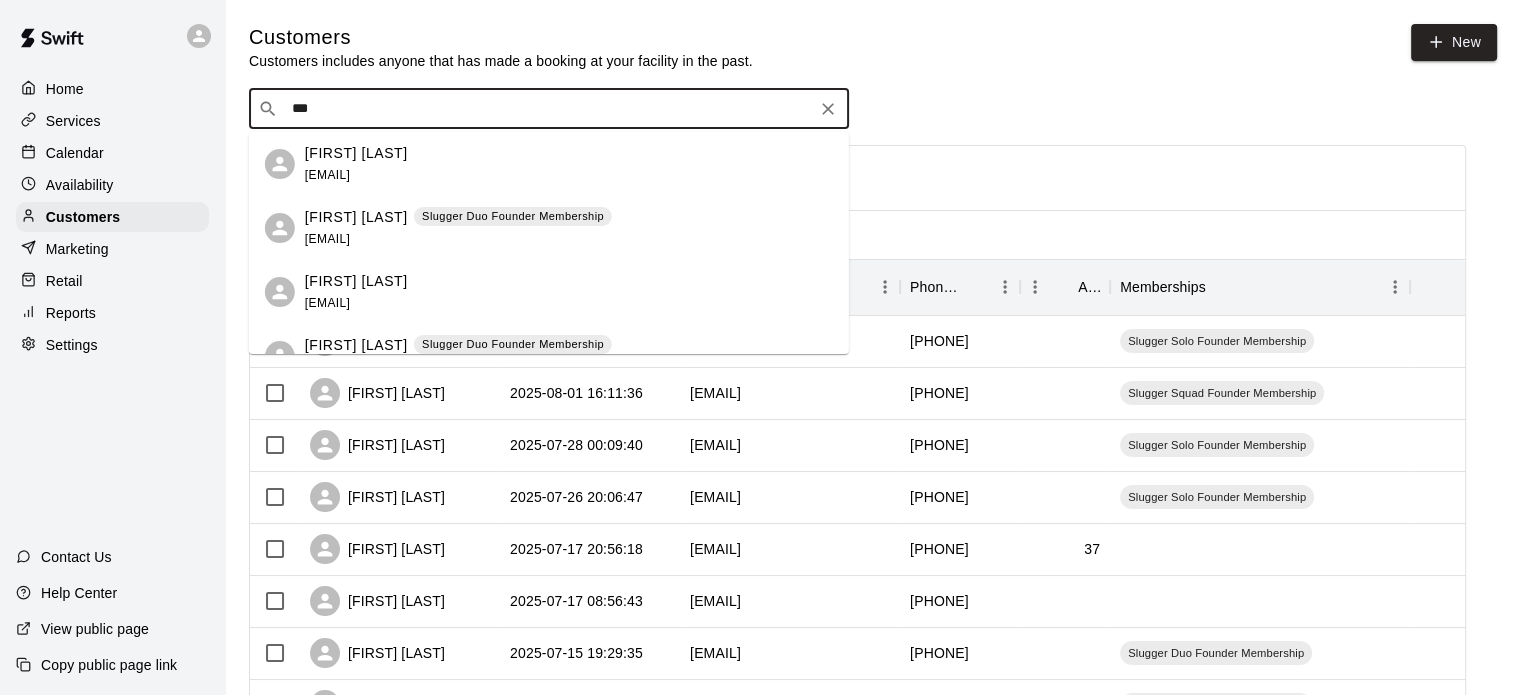 click on "[FIRST] [LAST]" at bounding box center [356, 217] 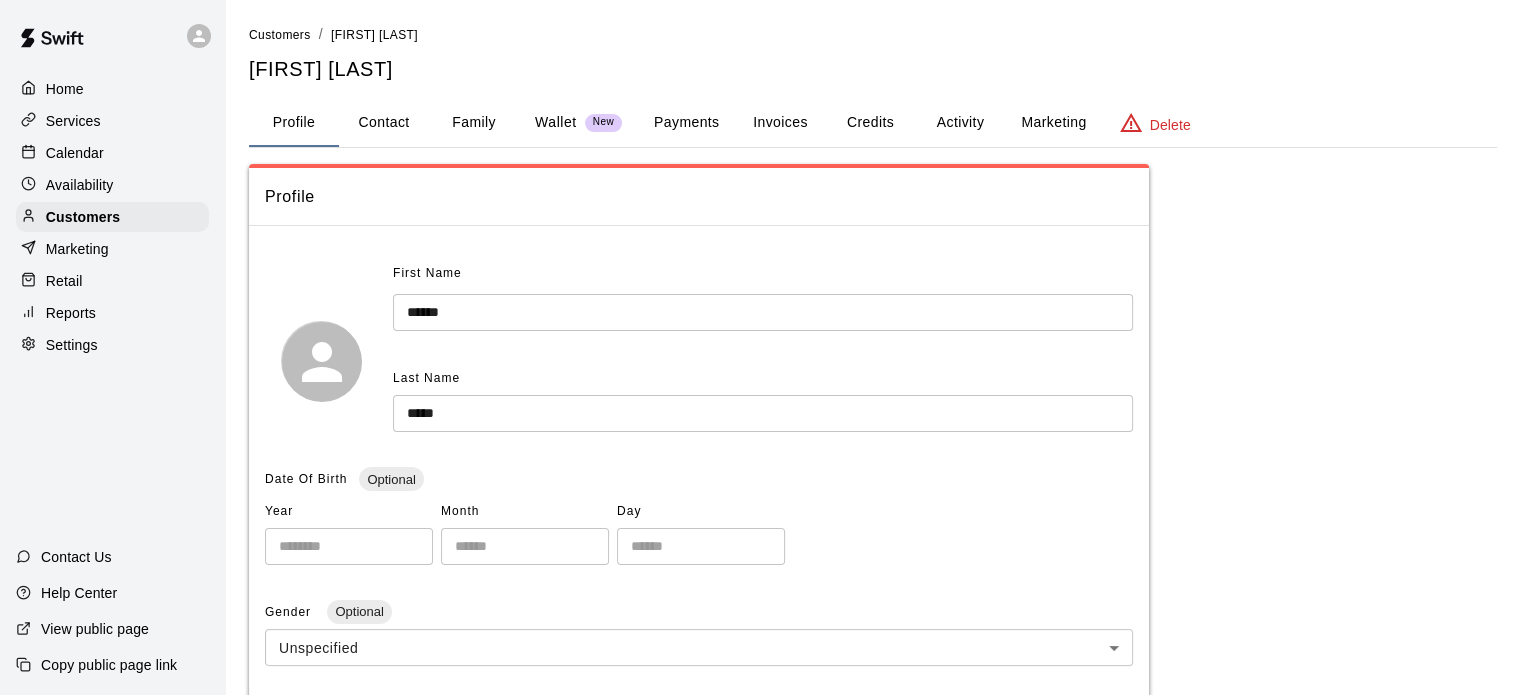 click on "Payments" at bounding box center [686, 123] 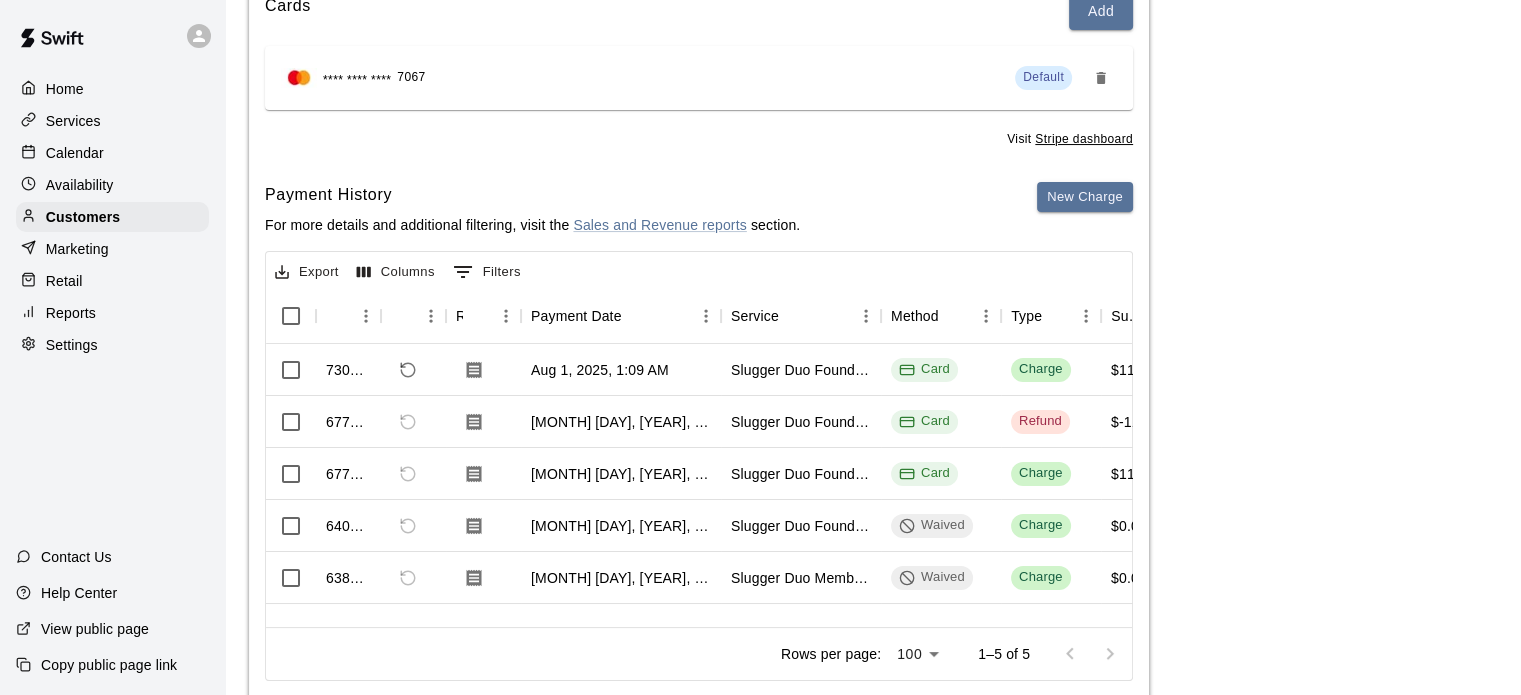 scroll, scrollTop: 267, scrollLeft: 0, axis: vertical 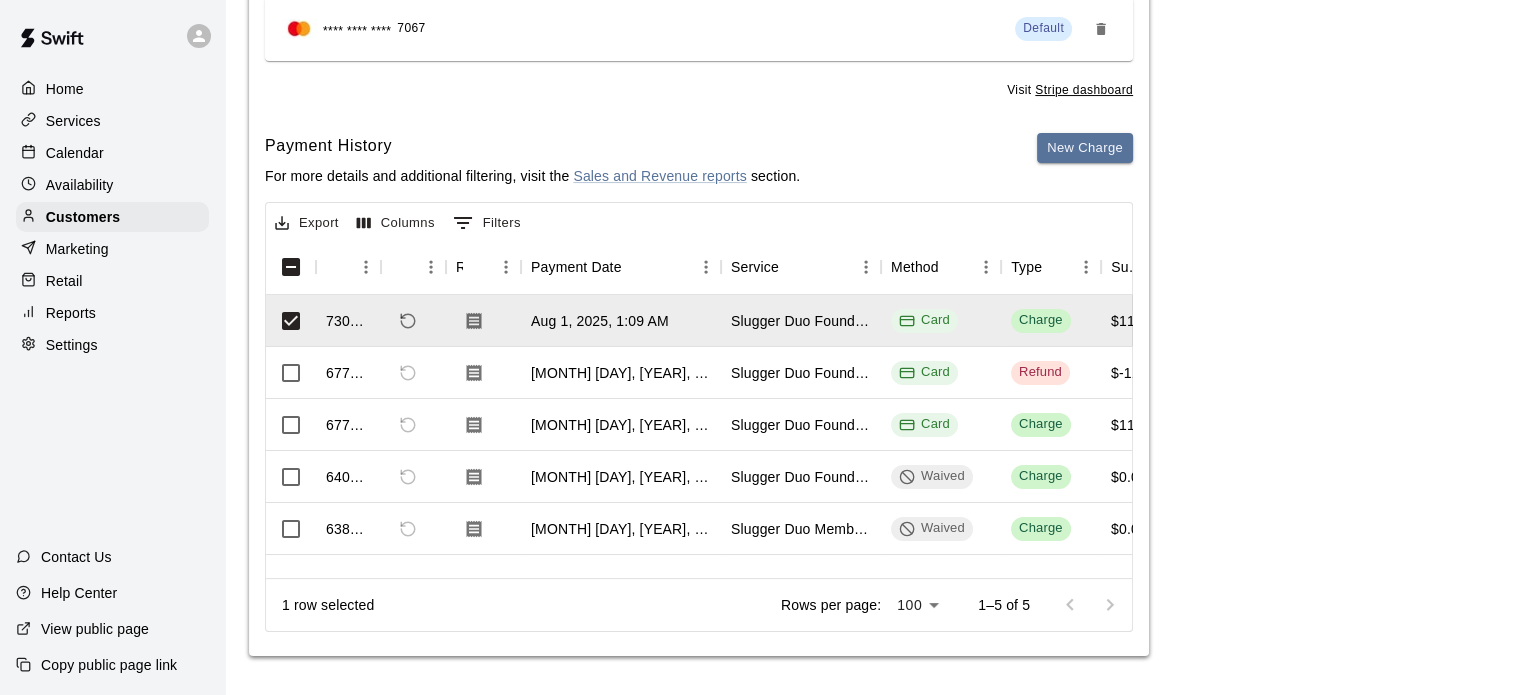 click on "Stripe dashboard" at bounding box center (1084, 90) 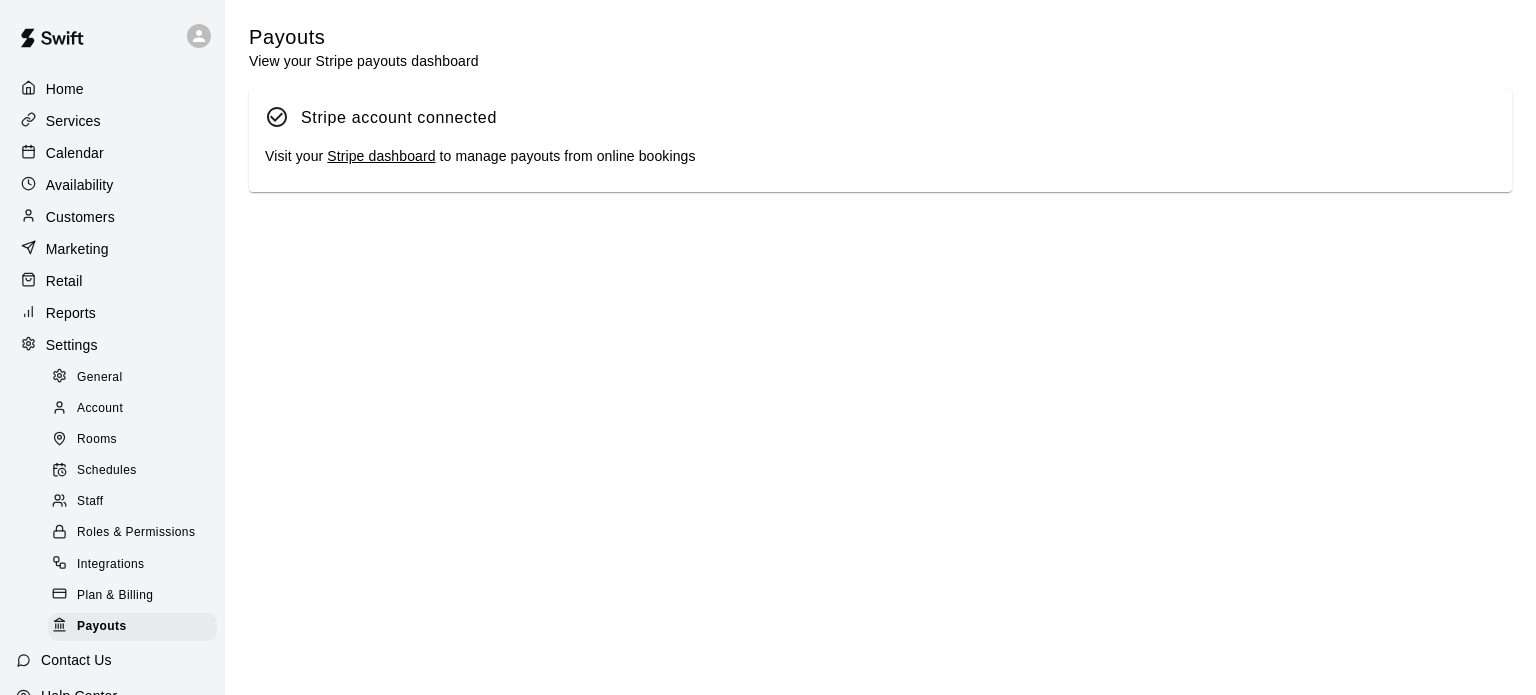 click on "Stripe dashboard" at bounding box center (381, 156) 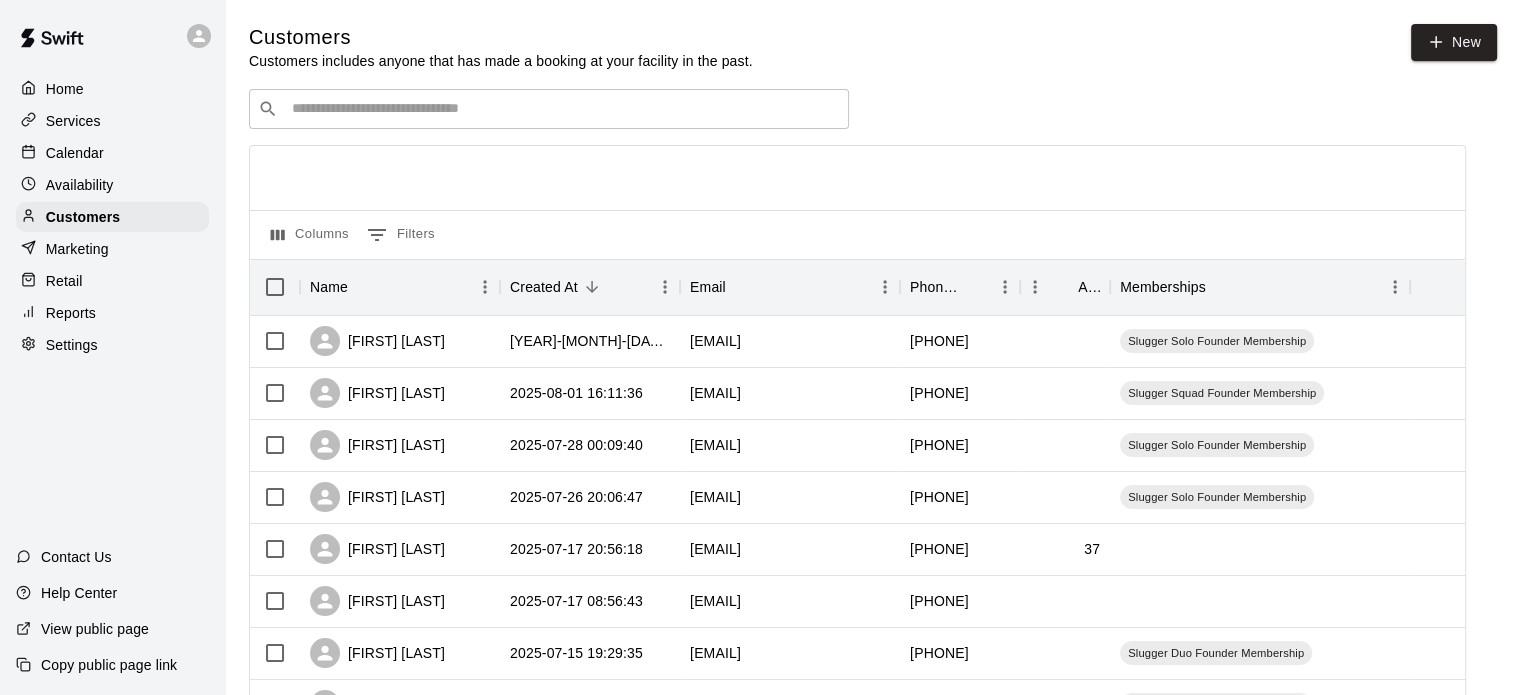 click at bounding box center (563, 109) 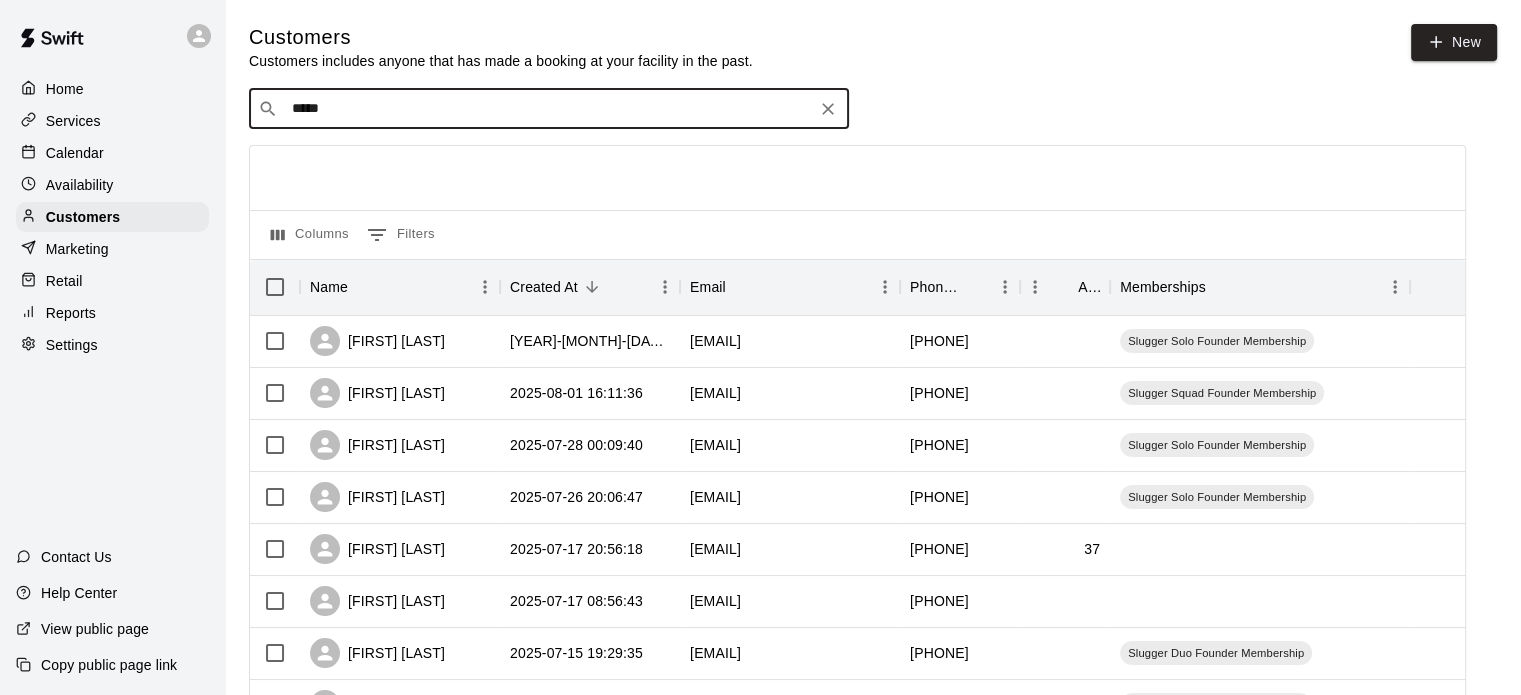type on "*****" 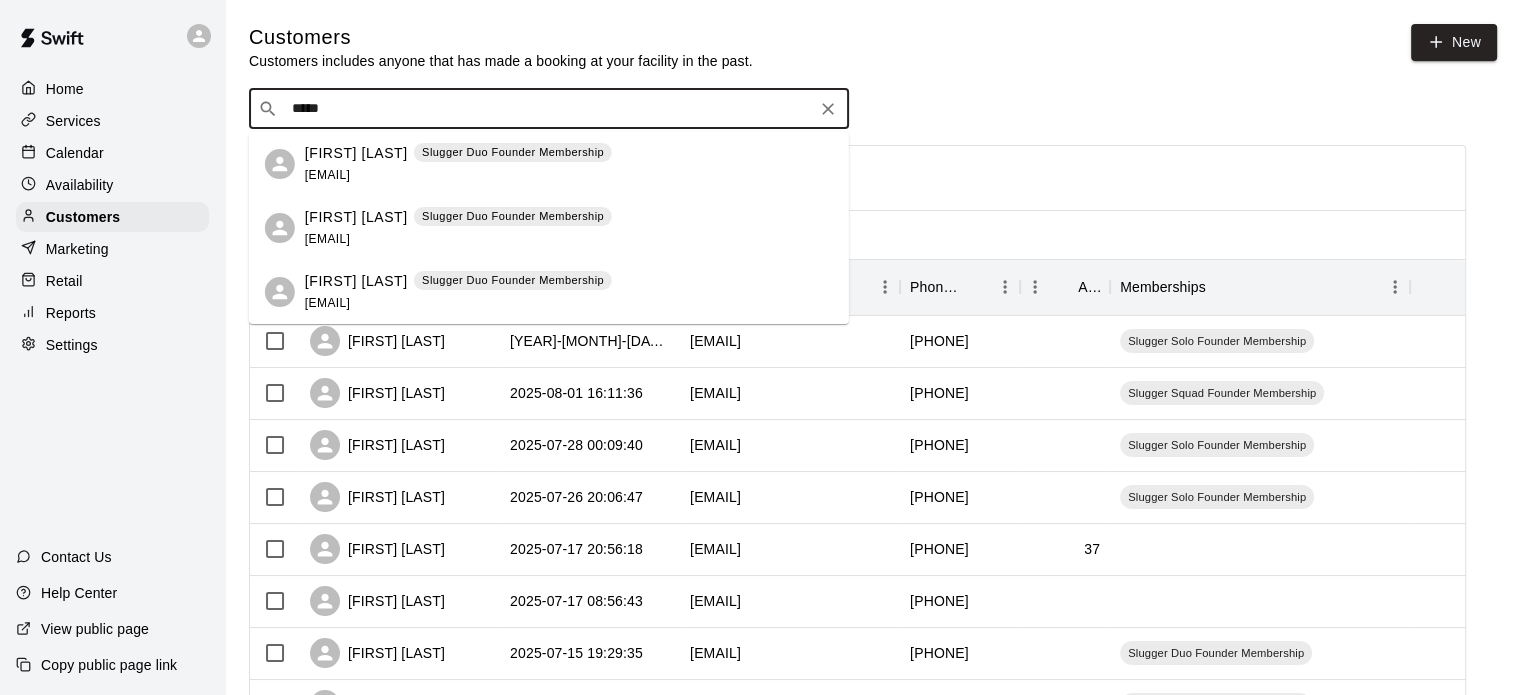 click on "[FIRST] [LAST]" at bounding box center (356, 153) 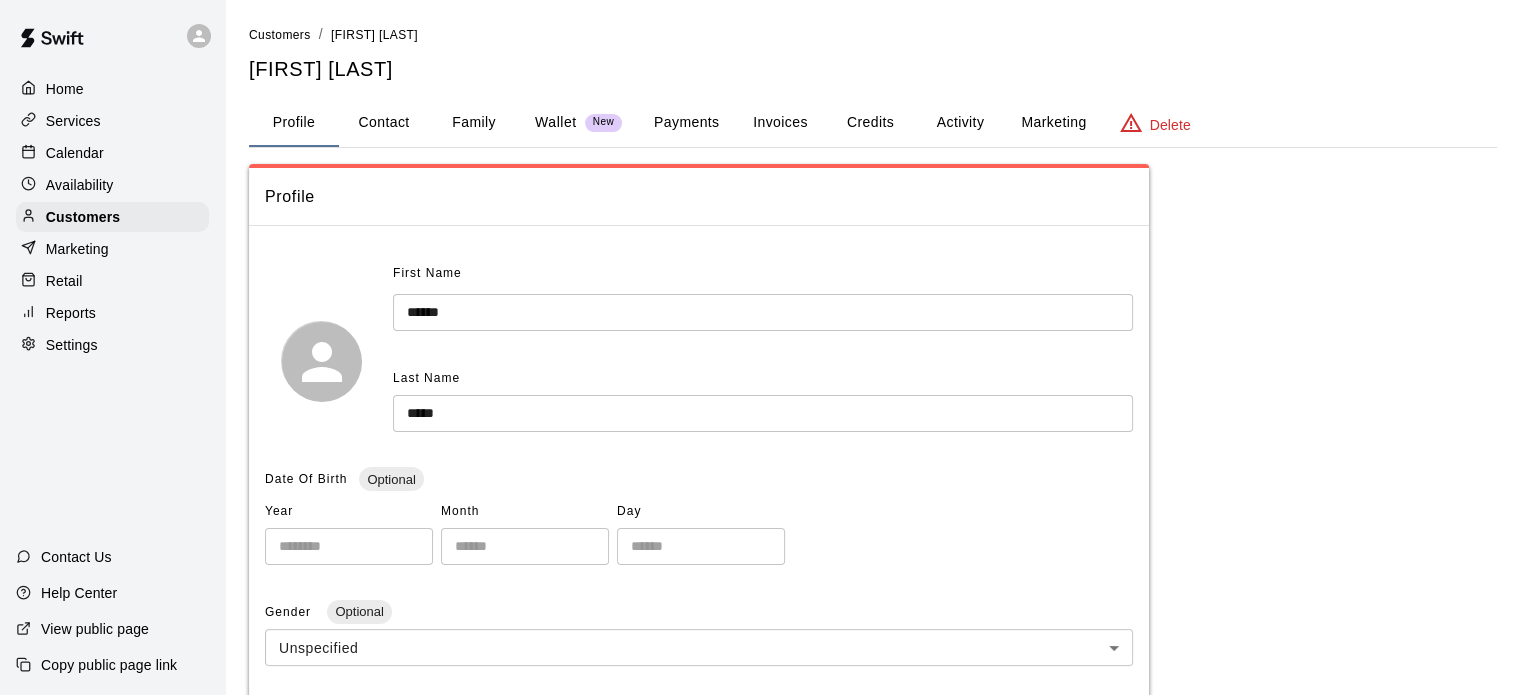 scroll, scrollTop: 6, scrollLeft: 0, axis: vertical 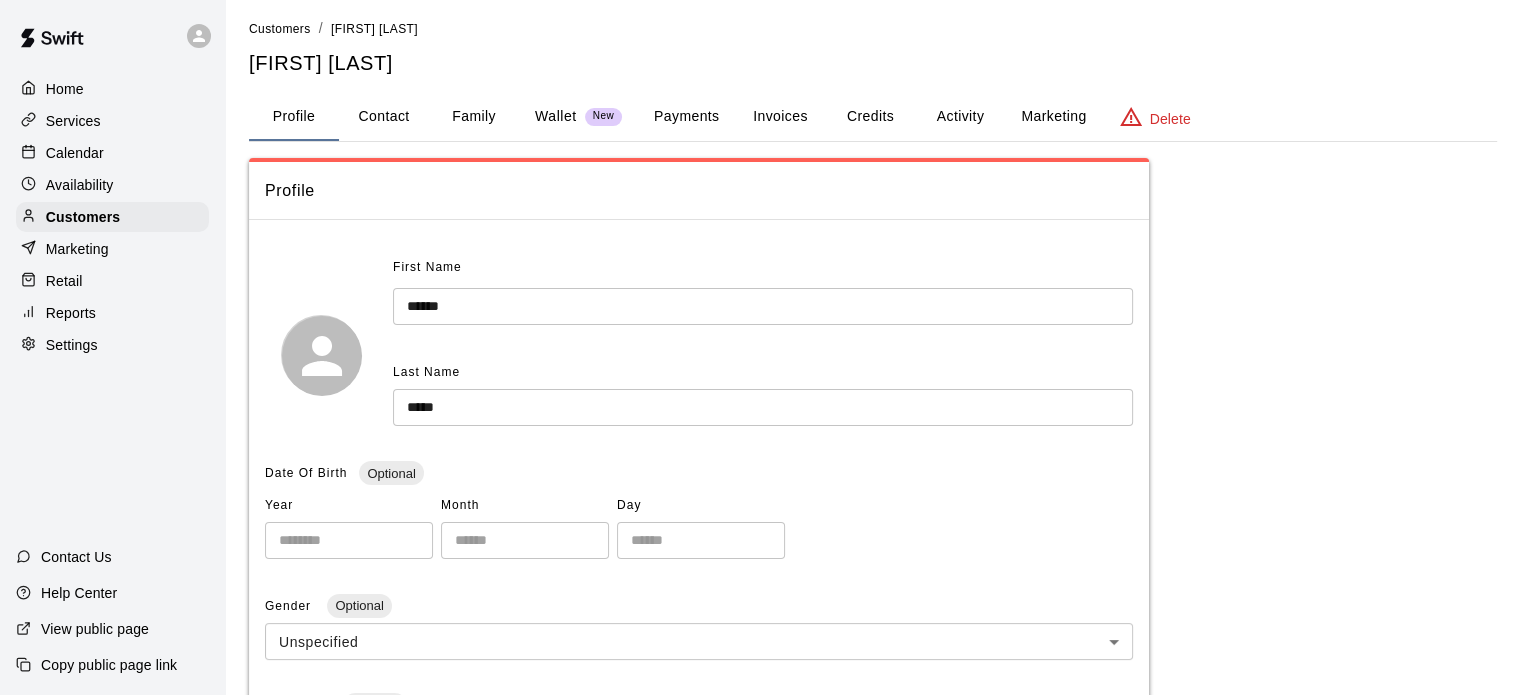 click on "Payments" at bounding box center (686, 117) 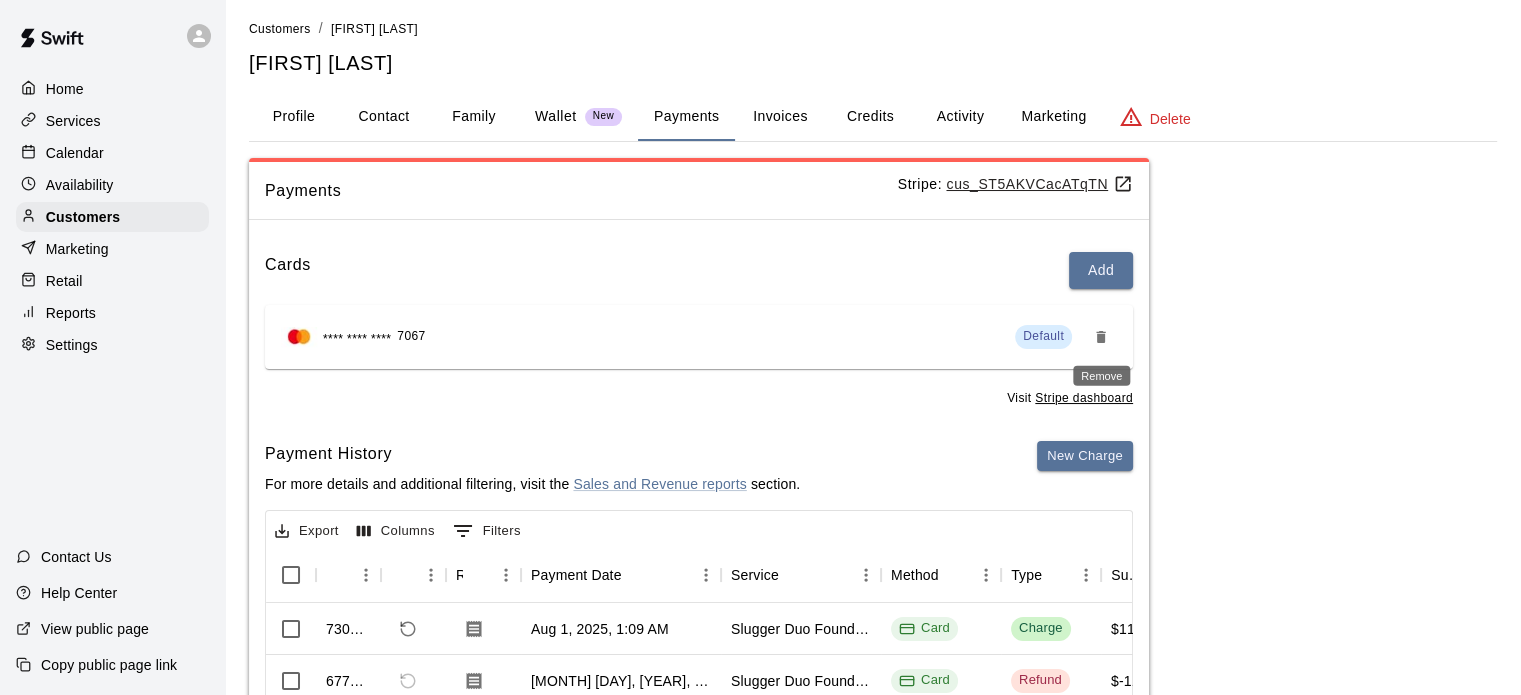click 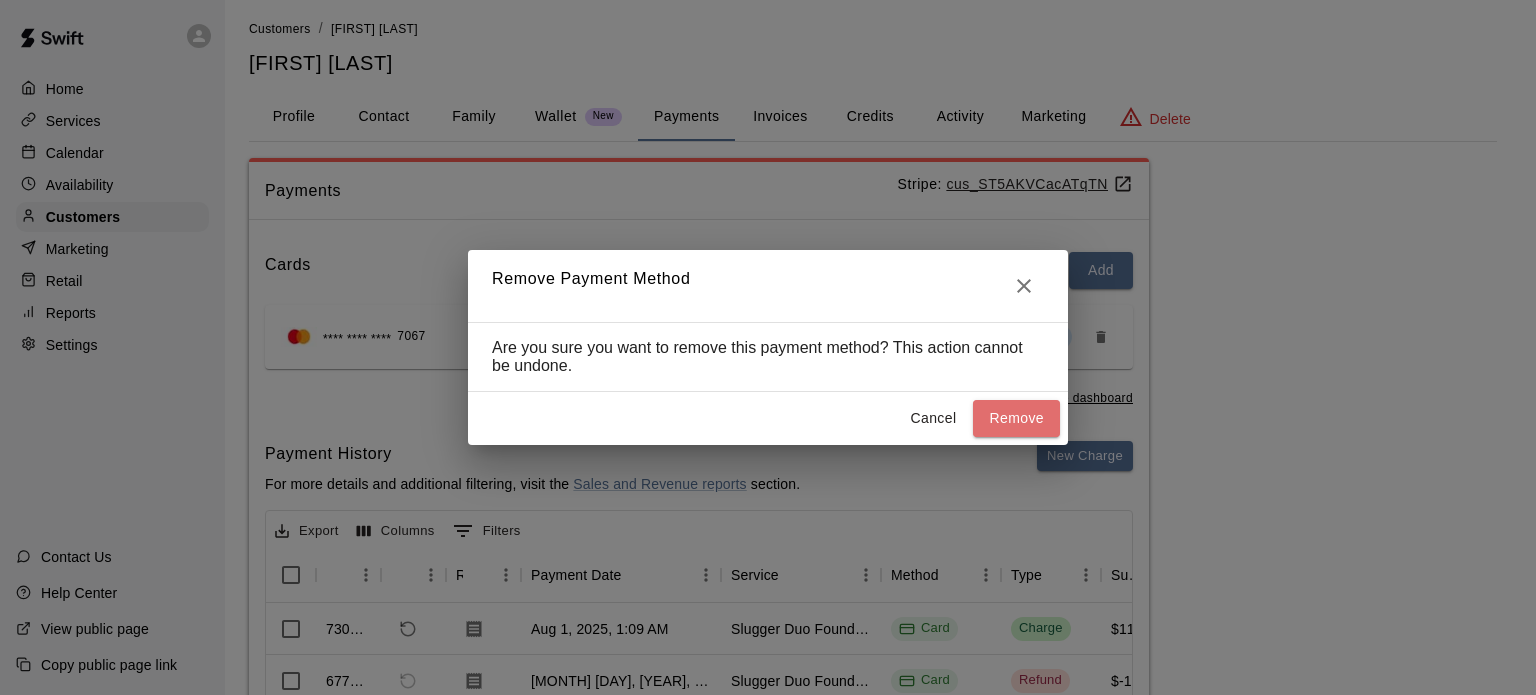click on "Remove" at bounding box center (1016, 418) 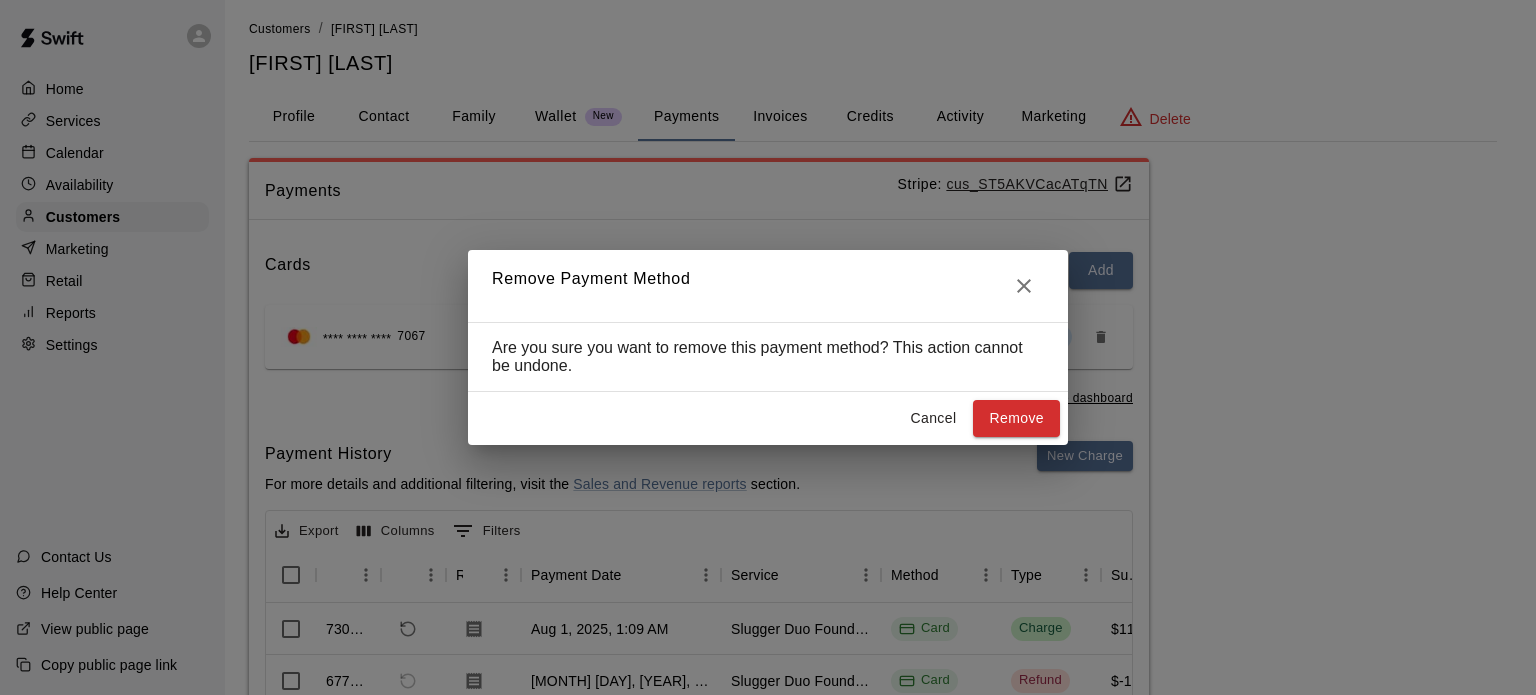 click on "Cancel" at bounding box center [933, 418] 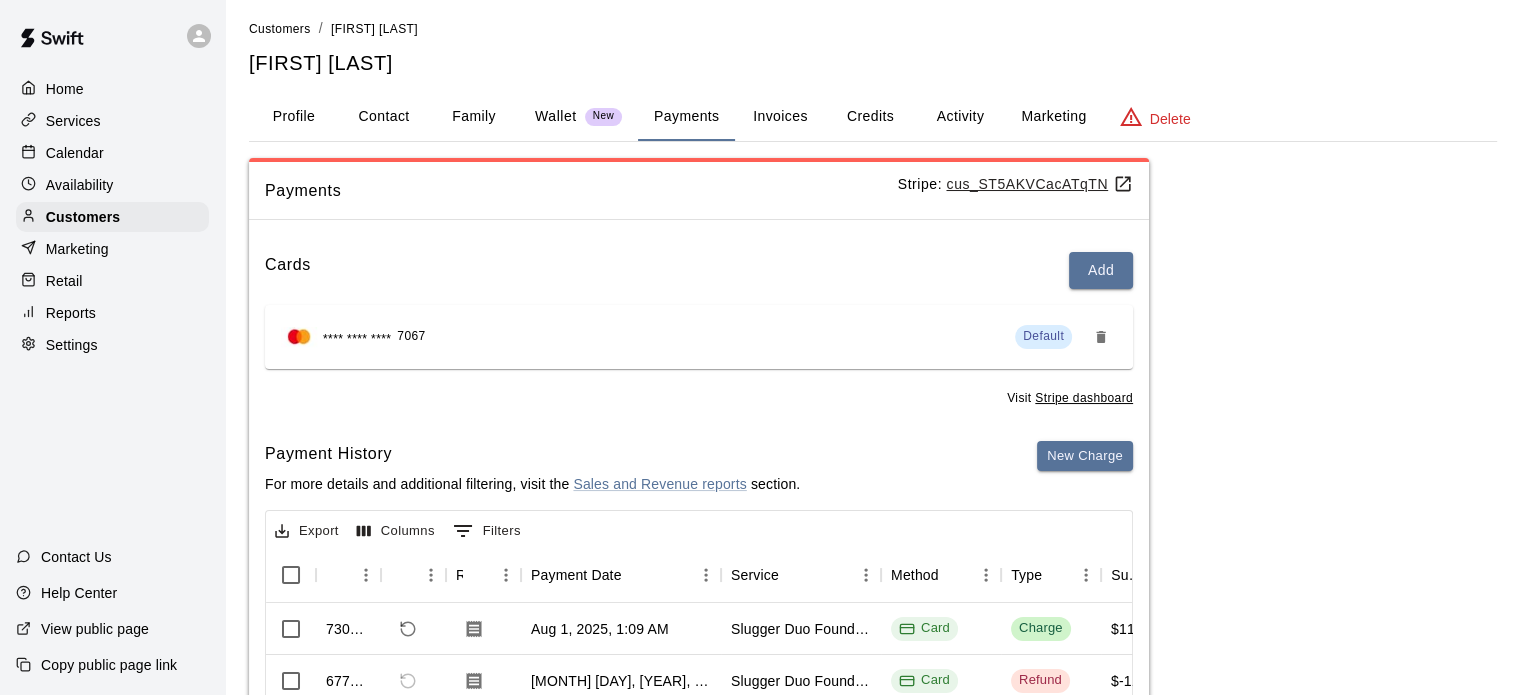 click on "Activity" at bounding box center [960, 117] 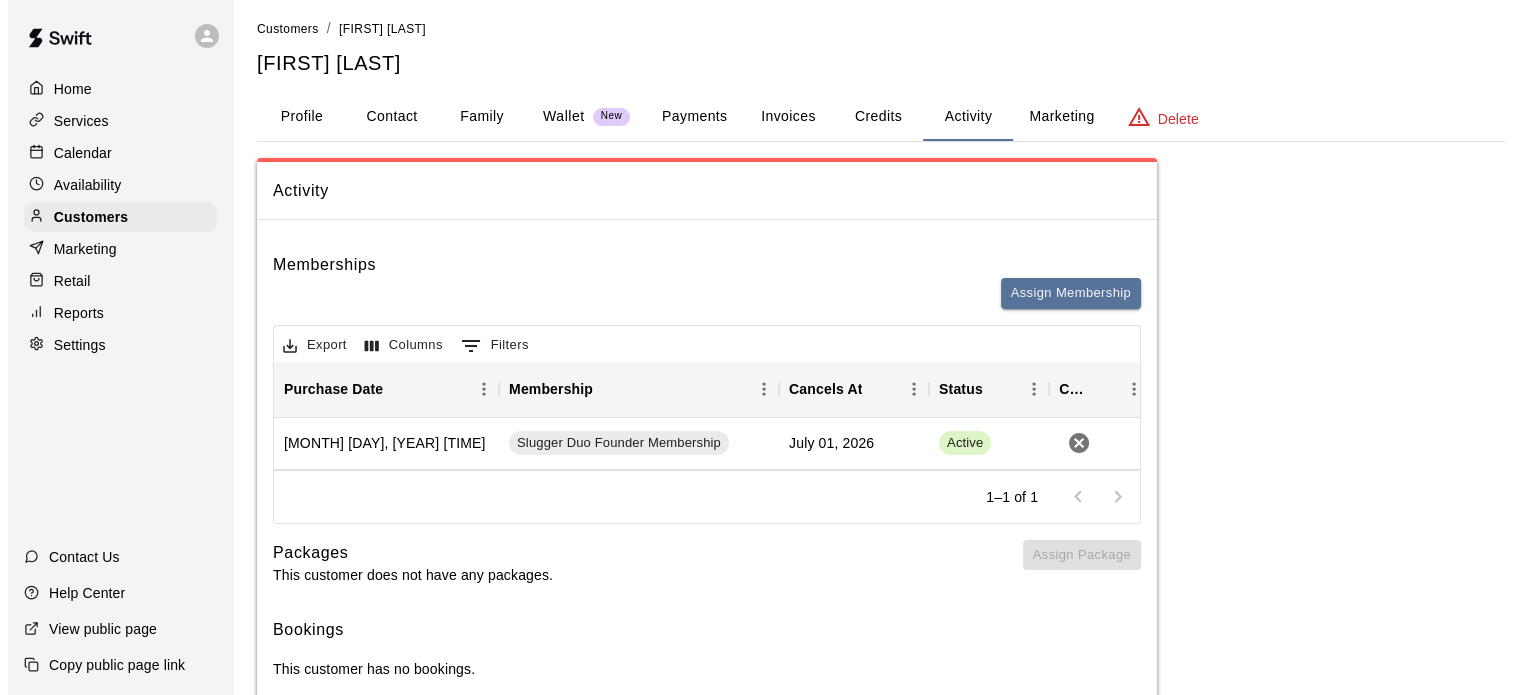 scroll, scrollTop: 0, scrollLeft: 0, axis: both 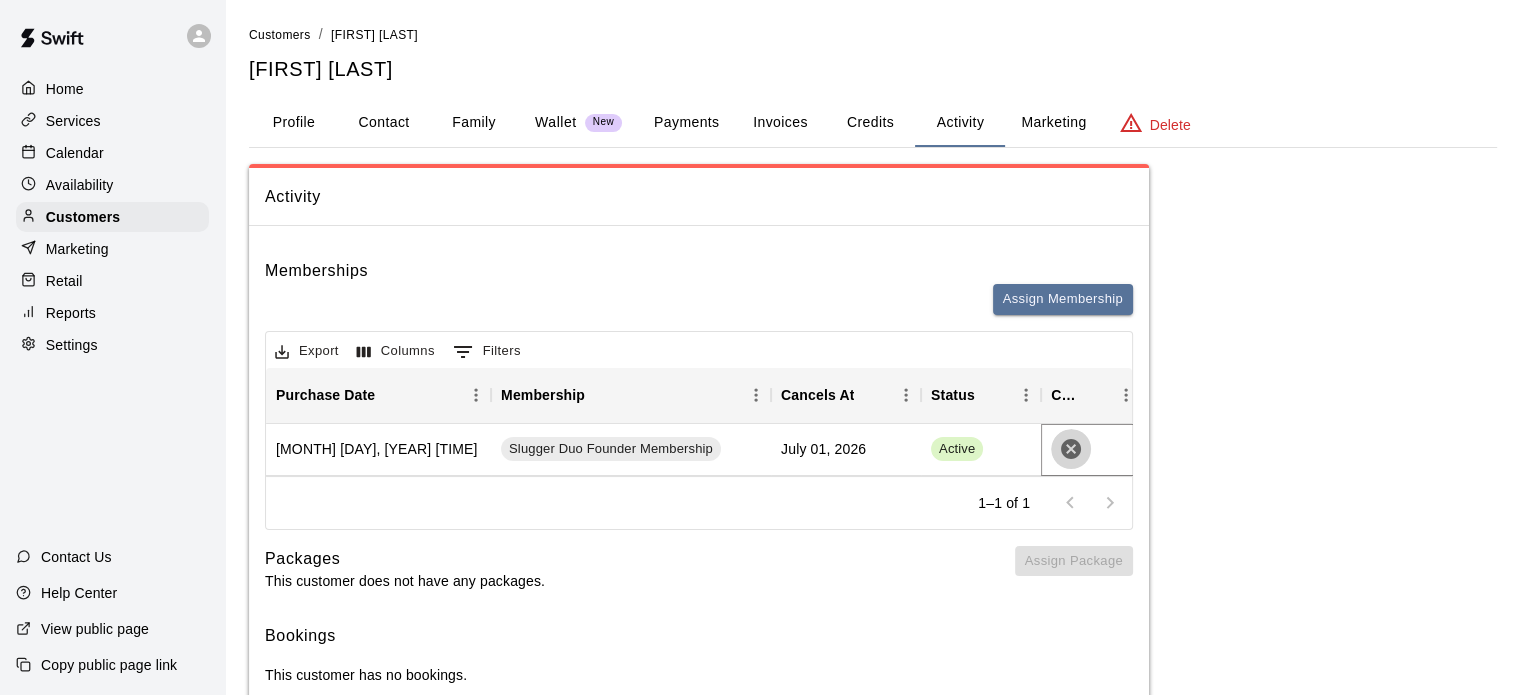 click 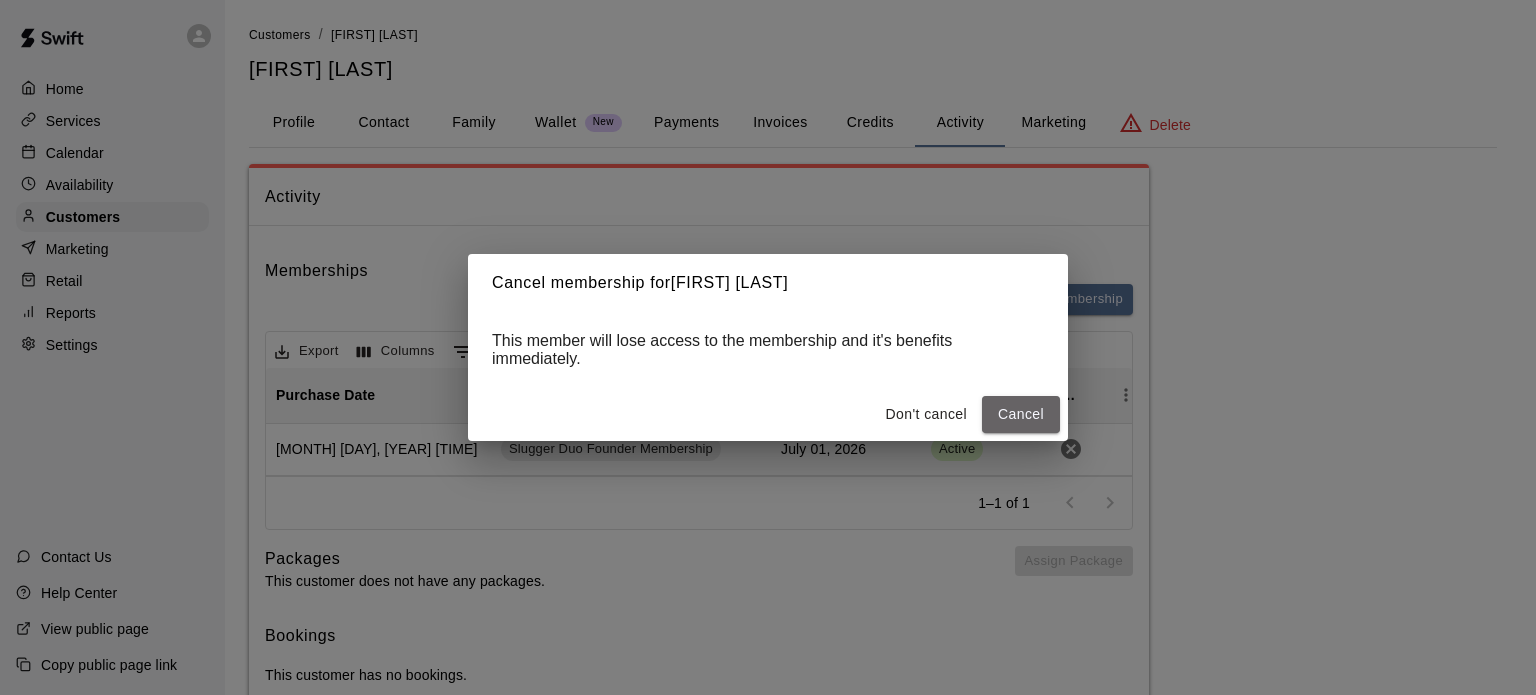 click on "Cancel" at bounding box center (1021, 414) 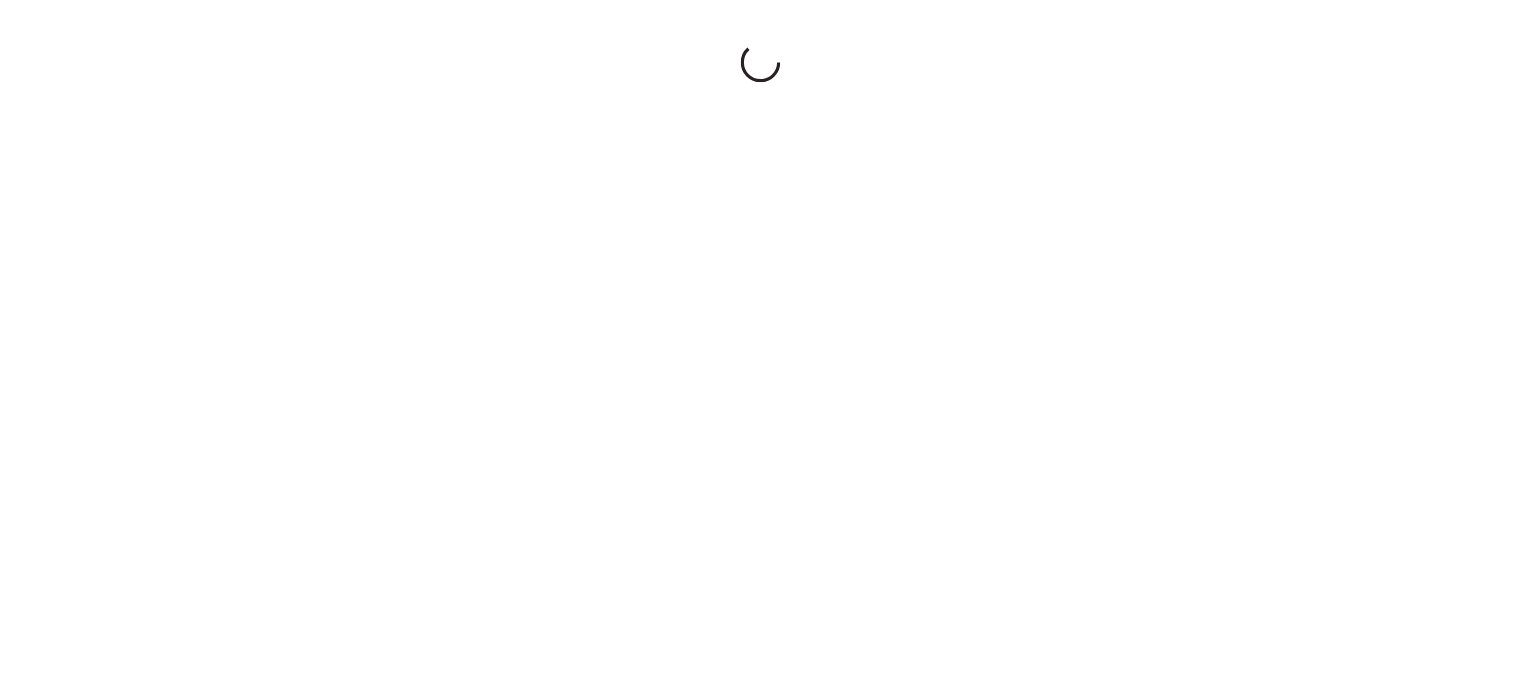 scroll, scrollTop: 0, scrollLeft: 0, axis: both 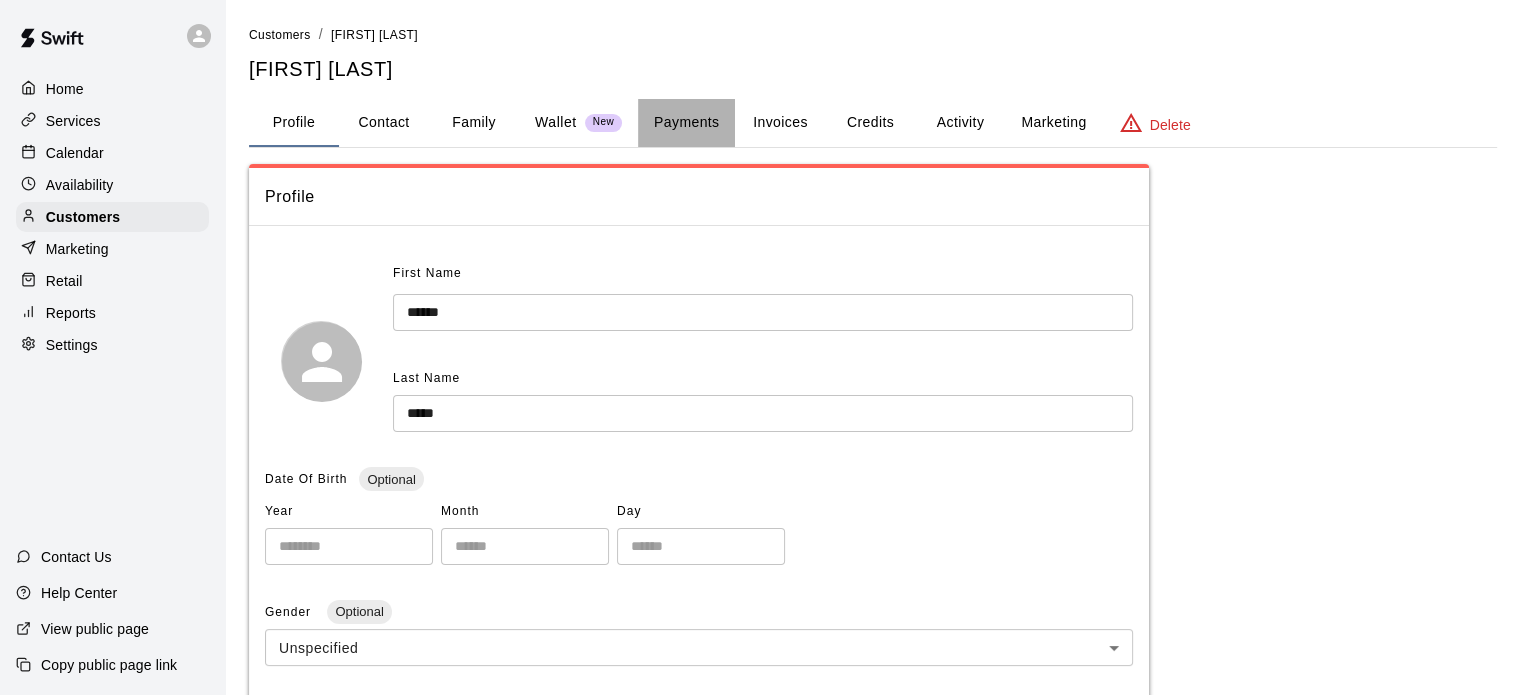 click on "Payments" at bounding box center (686, 123) 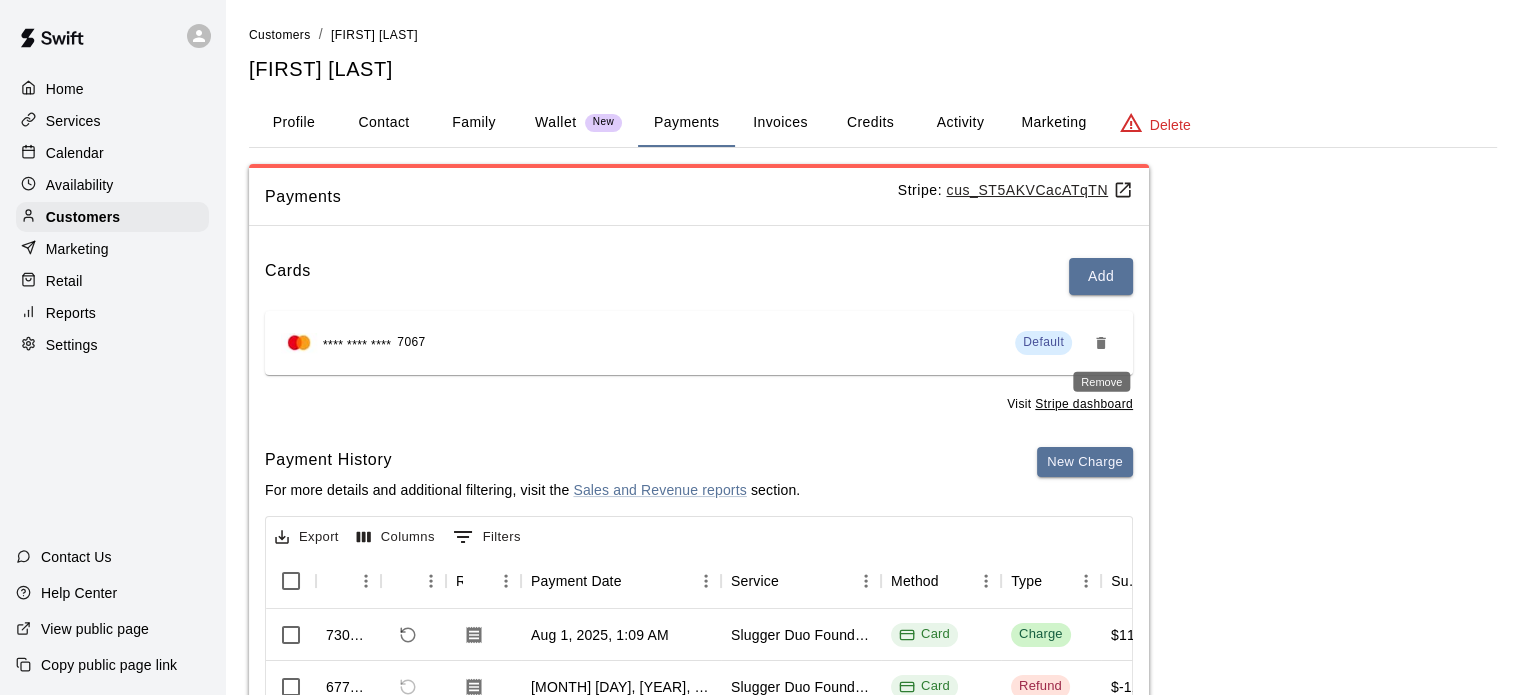 click 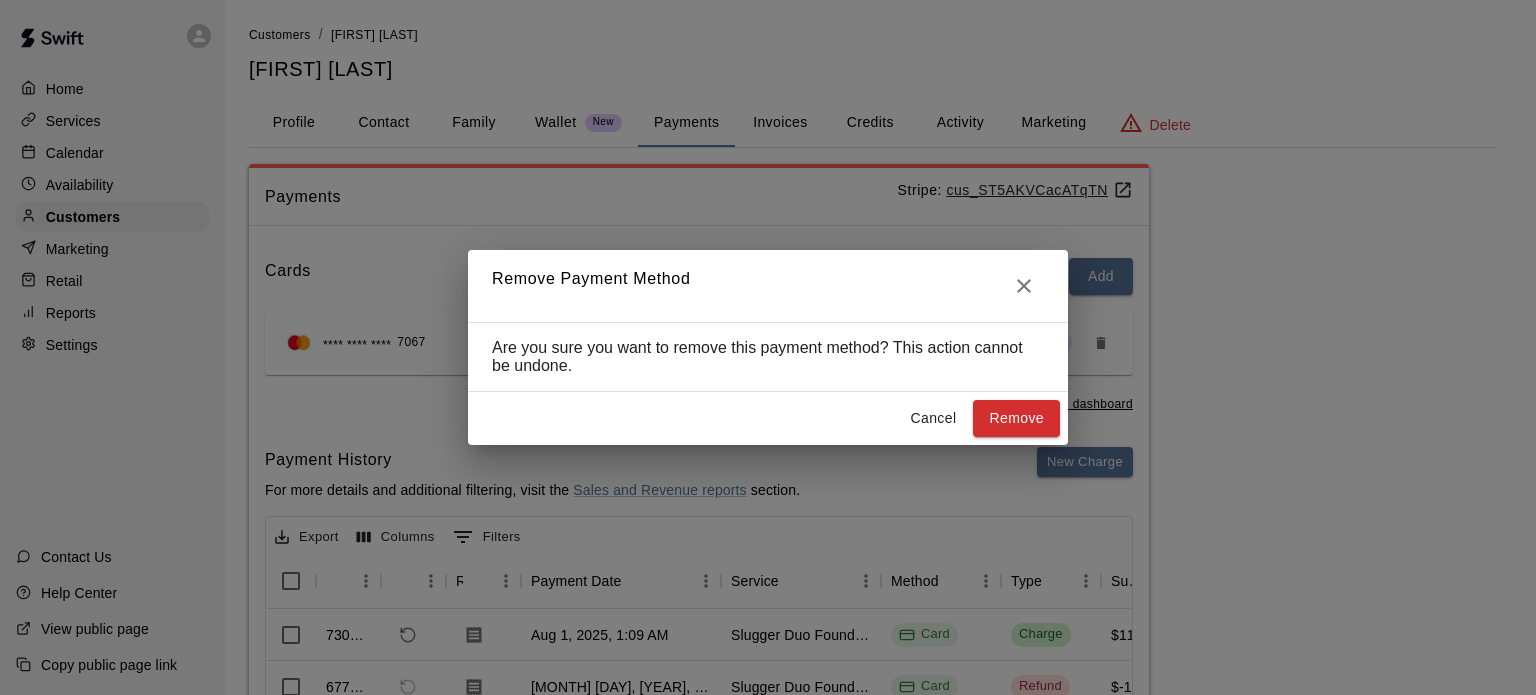 click on "Remove" at bounding box center (1016, 418) 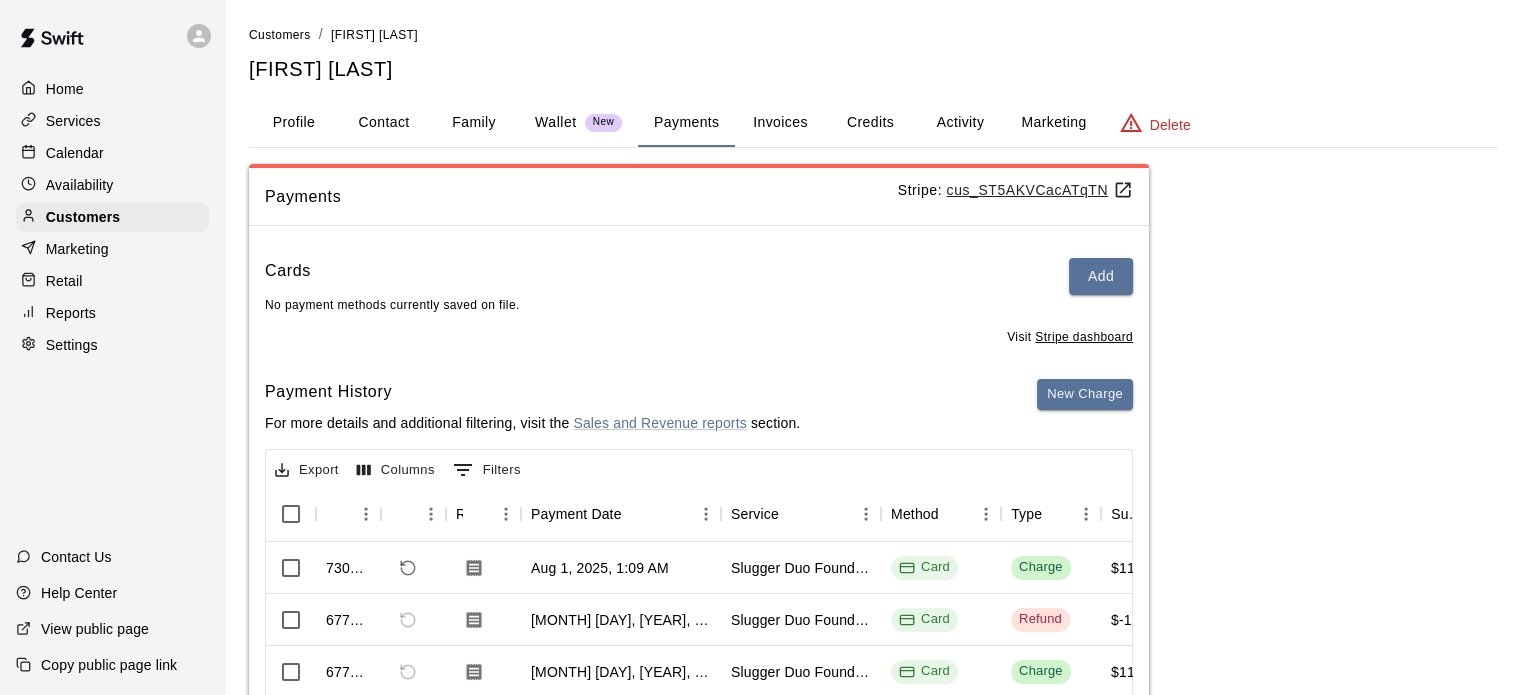click on "Home" at bounding box center [65, 89] 